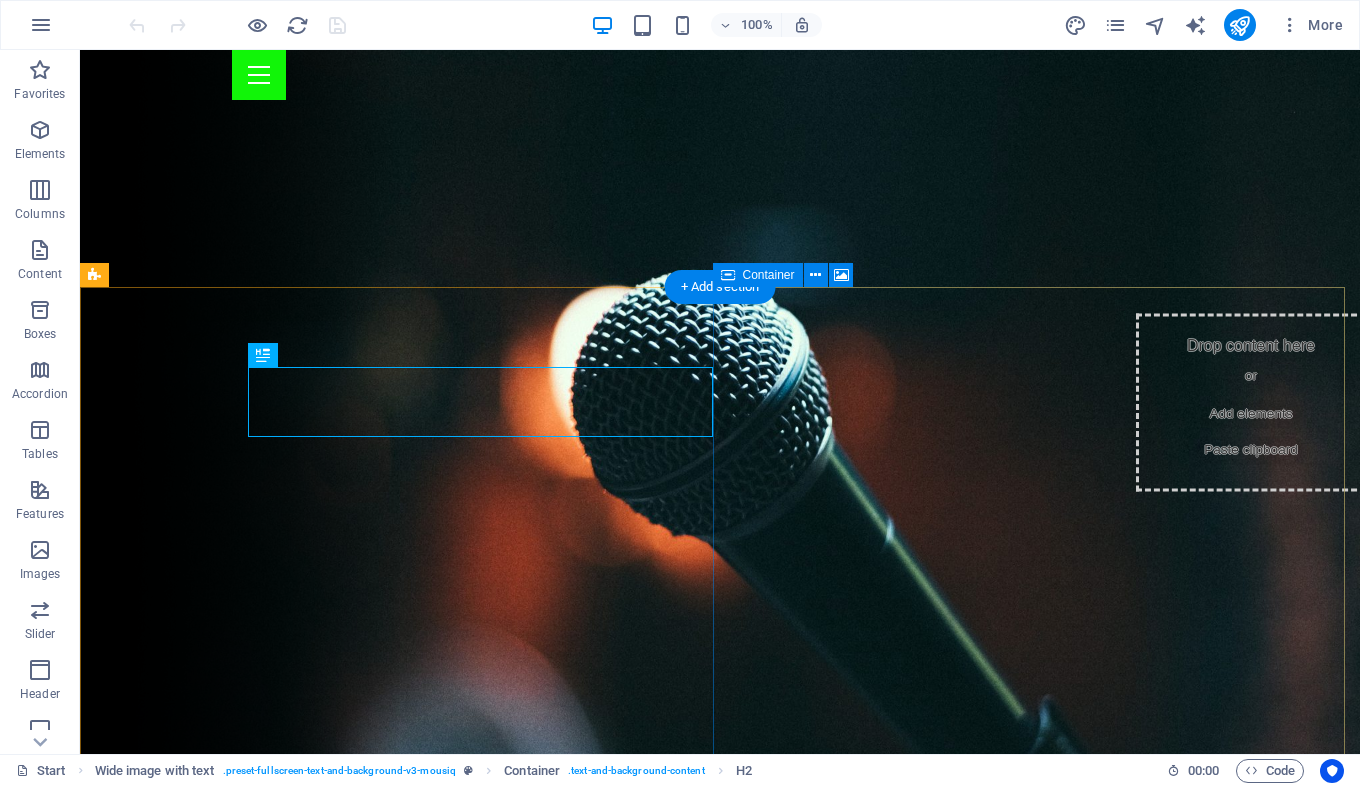 scroll, scrollTop: 467, scrollLeft: 0, axis: vertical 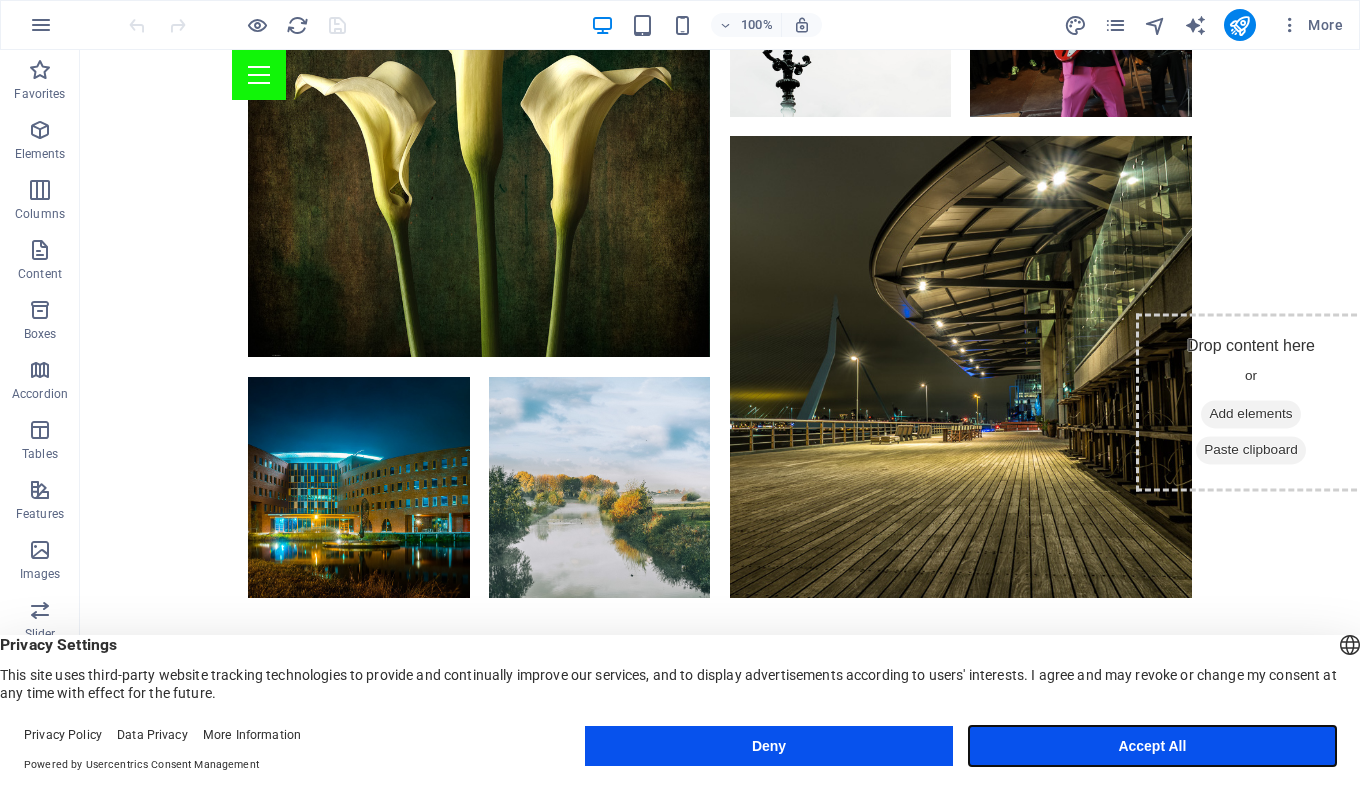 click on "Accept All" at bounding box center [1152, 746] 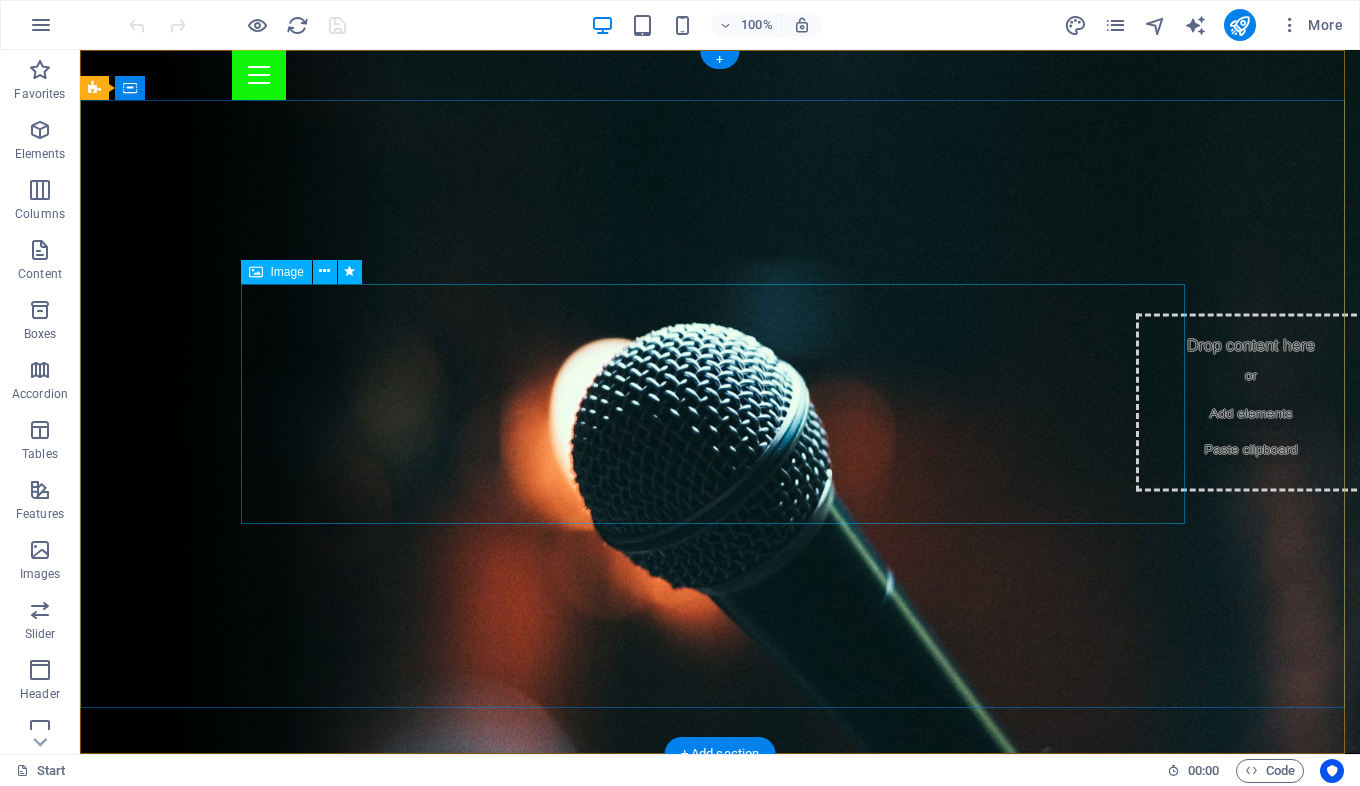 scroll, scrollTop: 0, scrollLeft: 0, axis: both 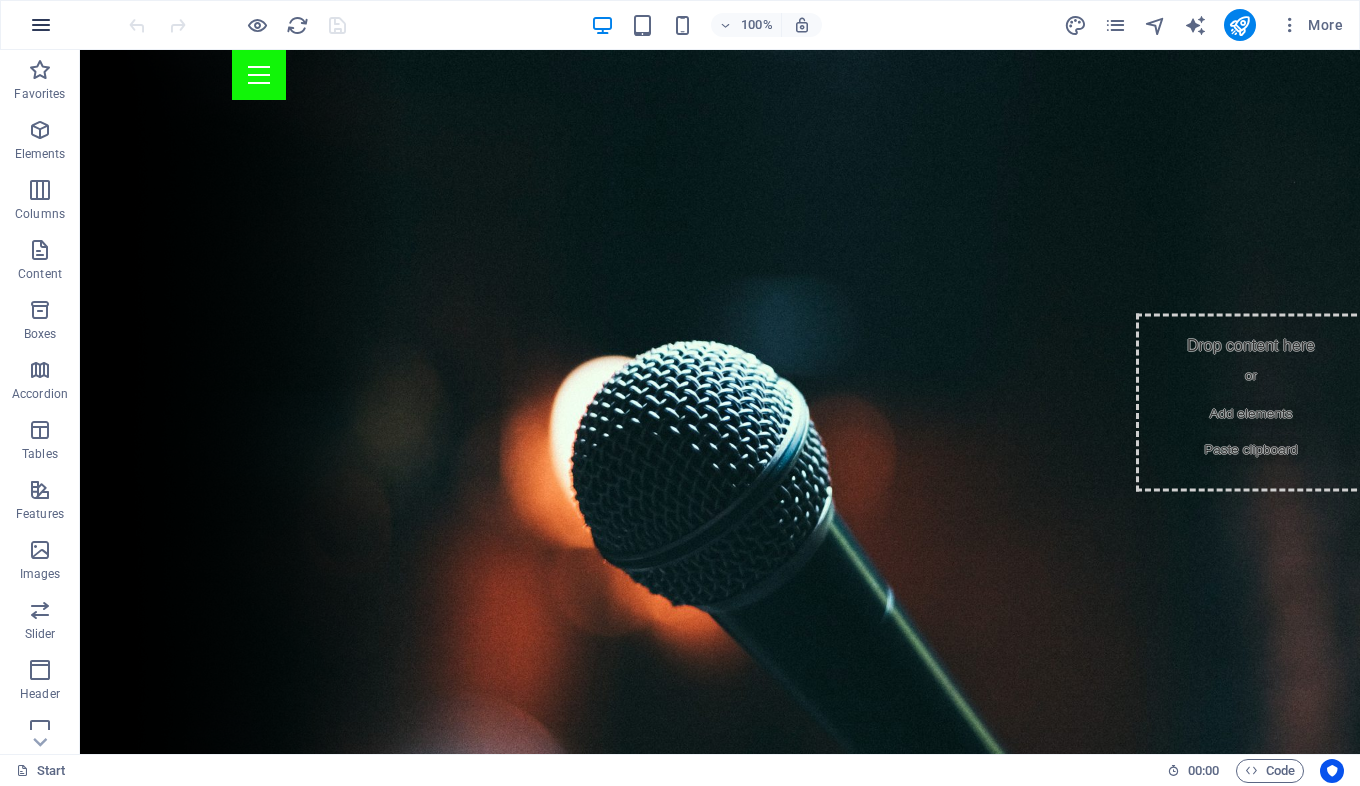 click at bounding box center (41, 25) 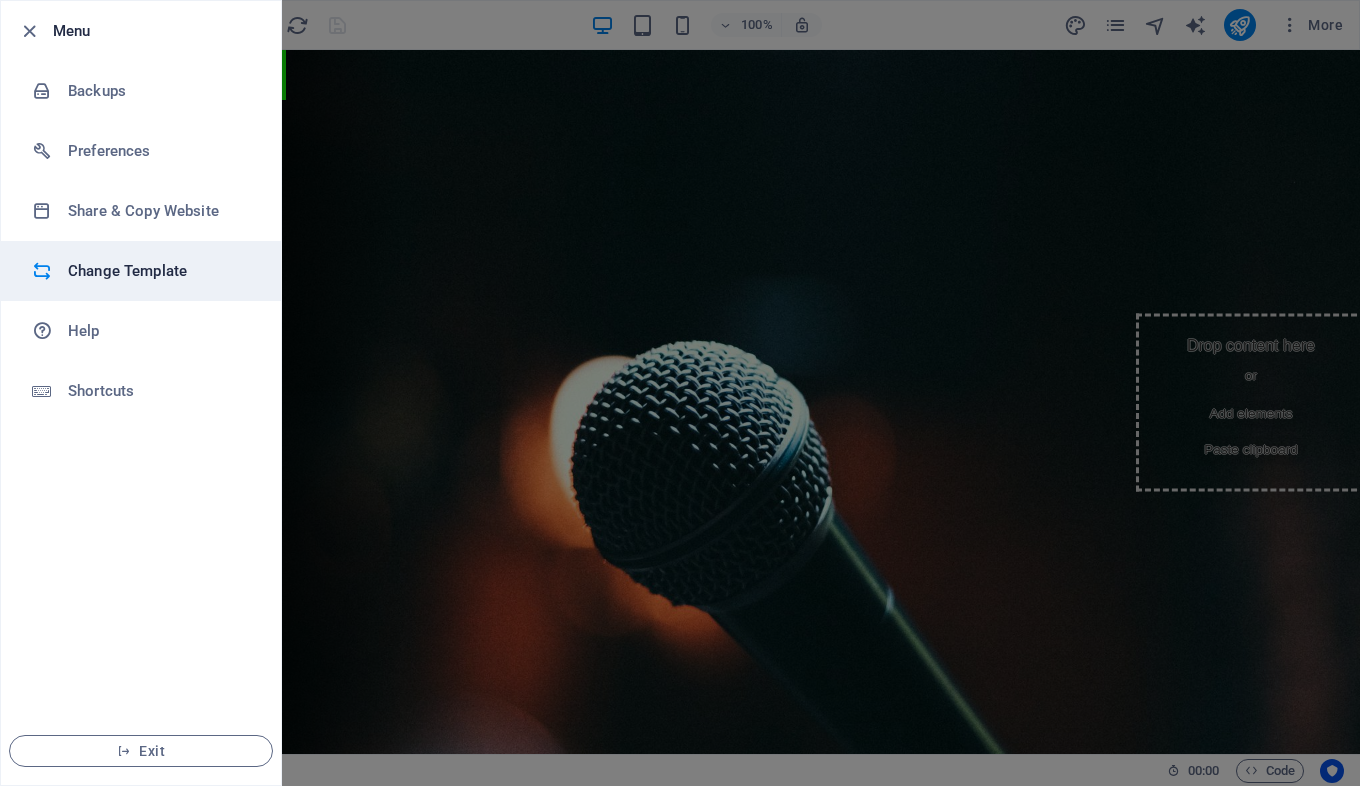 click on "Change Template" at bounding box center (160, 271) 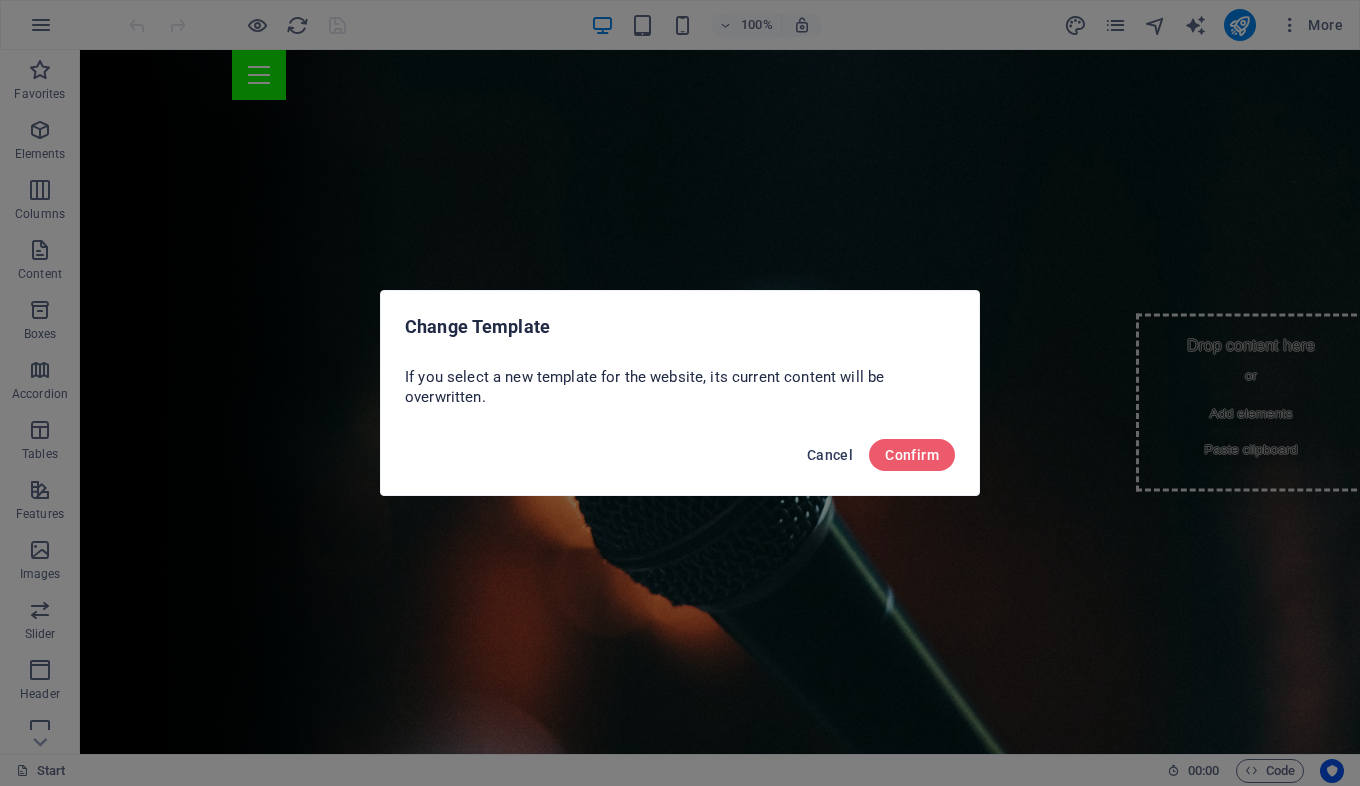 click on "Cancel" at bounding box center [830, 455] 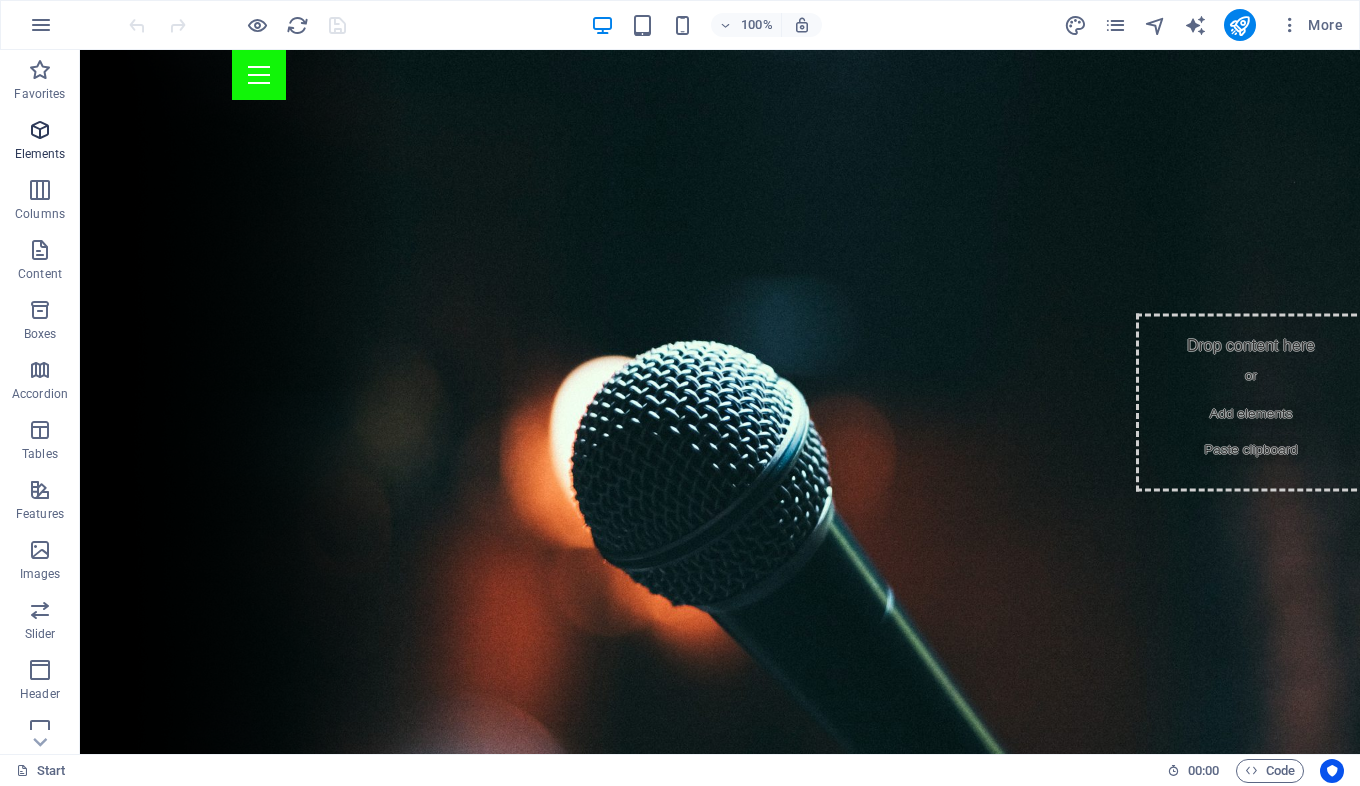 click on "Elements" at bounding box center (40, 142) 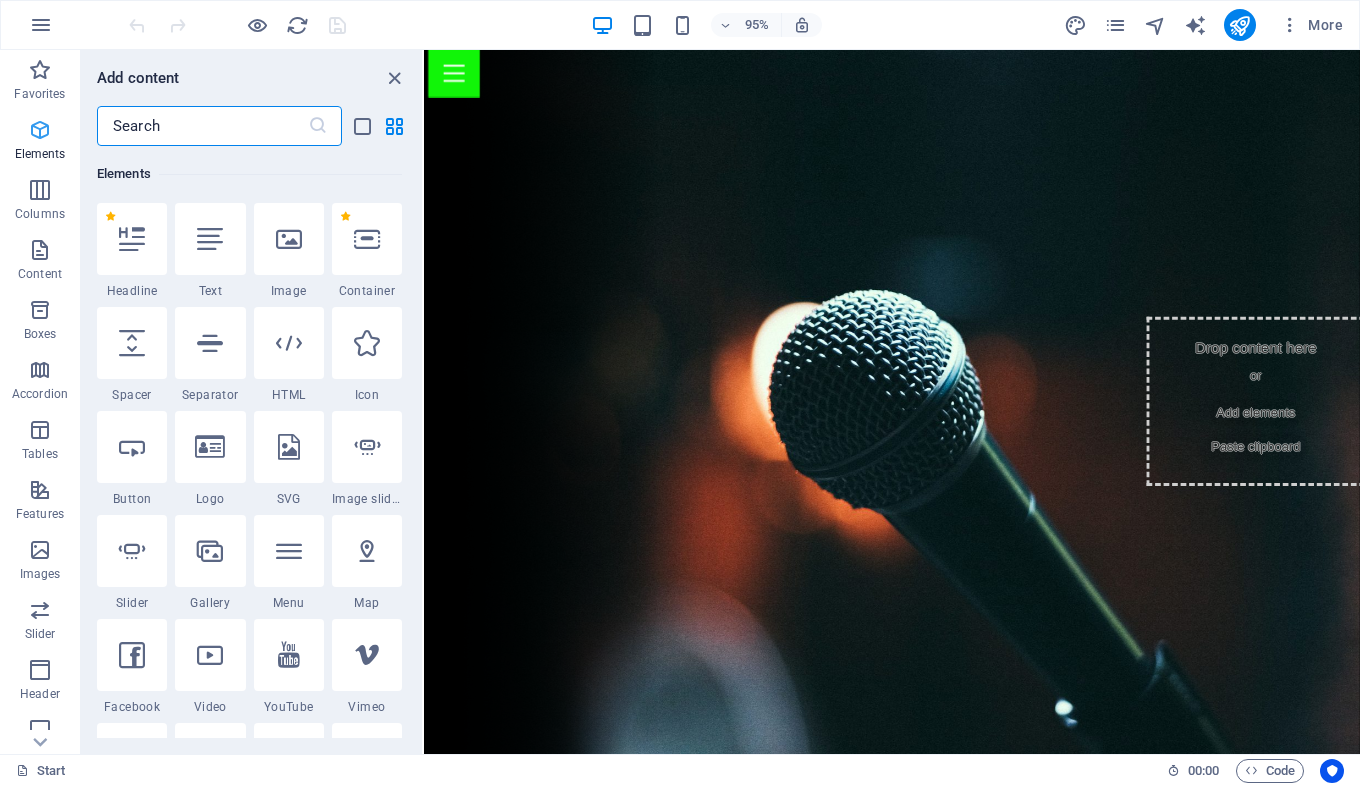 scroll, scrollTop: 213, scrollLeft: 0, axis: vertical 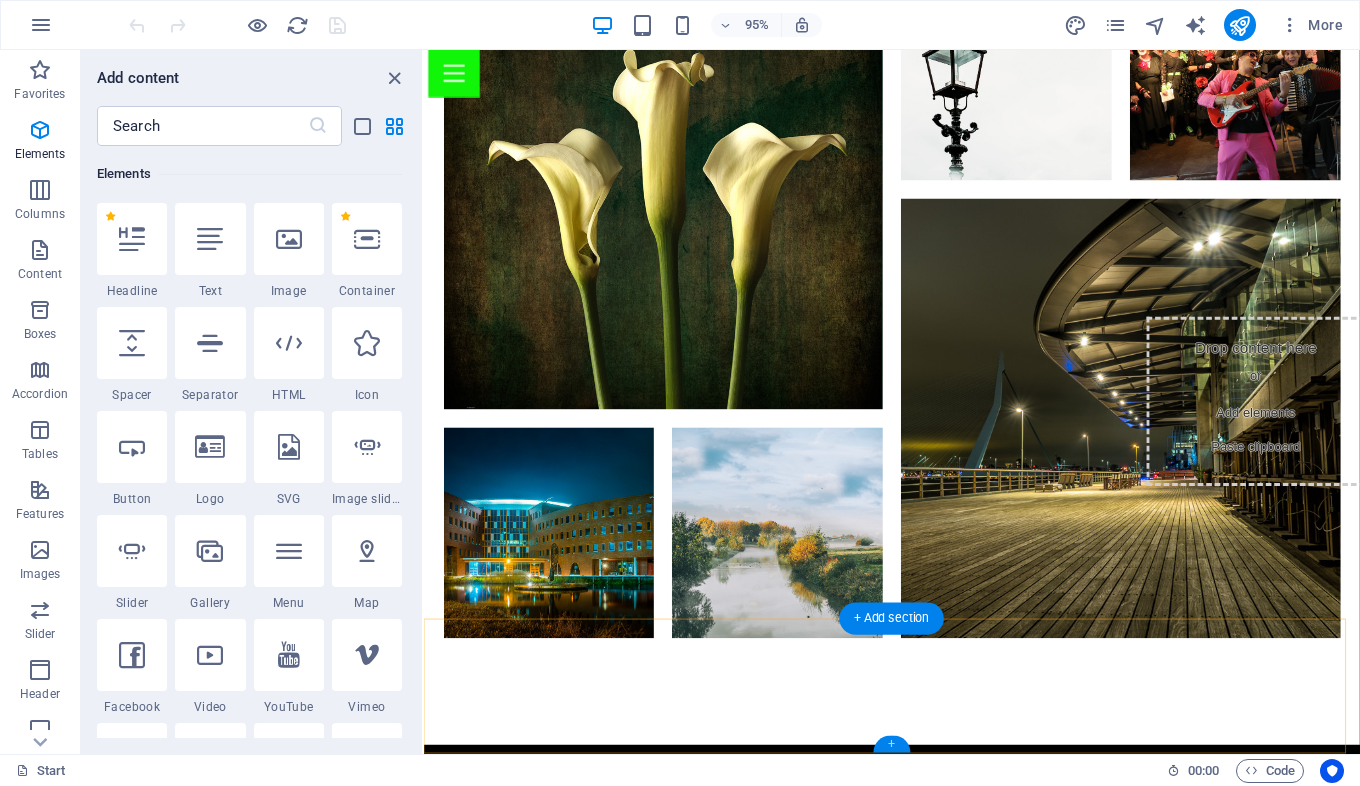click on "+" at bounding box center (891, 744) 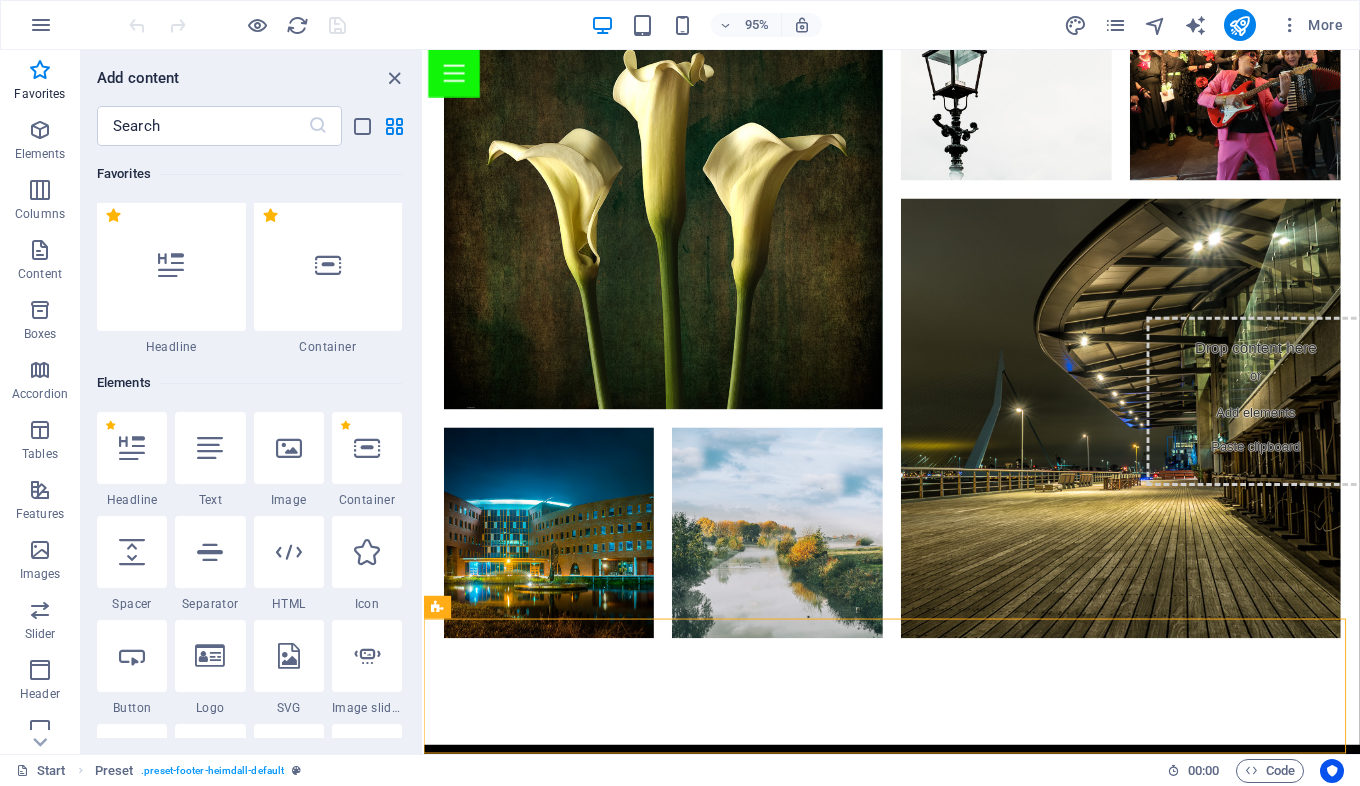 scroll, scrollTop: 0, scrollLeft: 0, axis: both 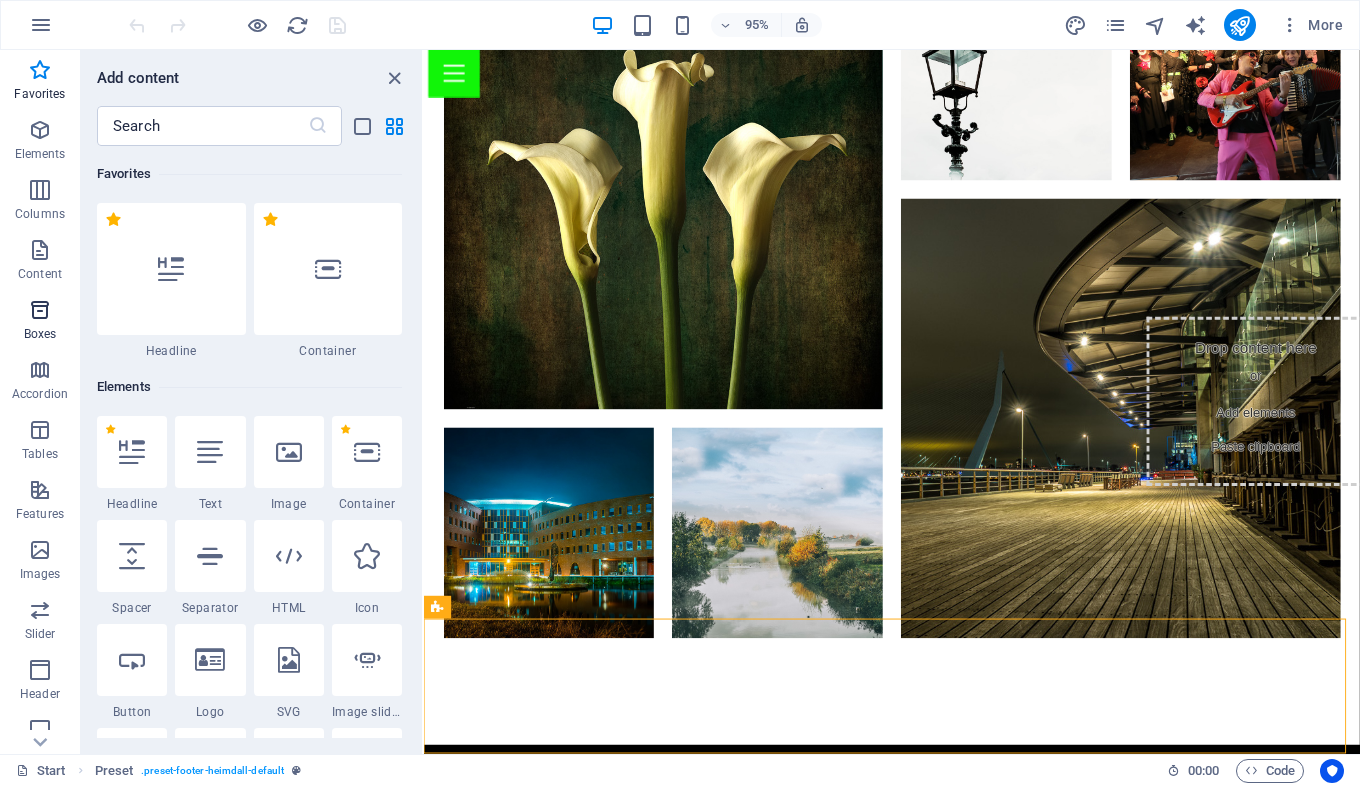 click at bounding box center (40, 310) 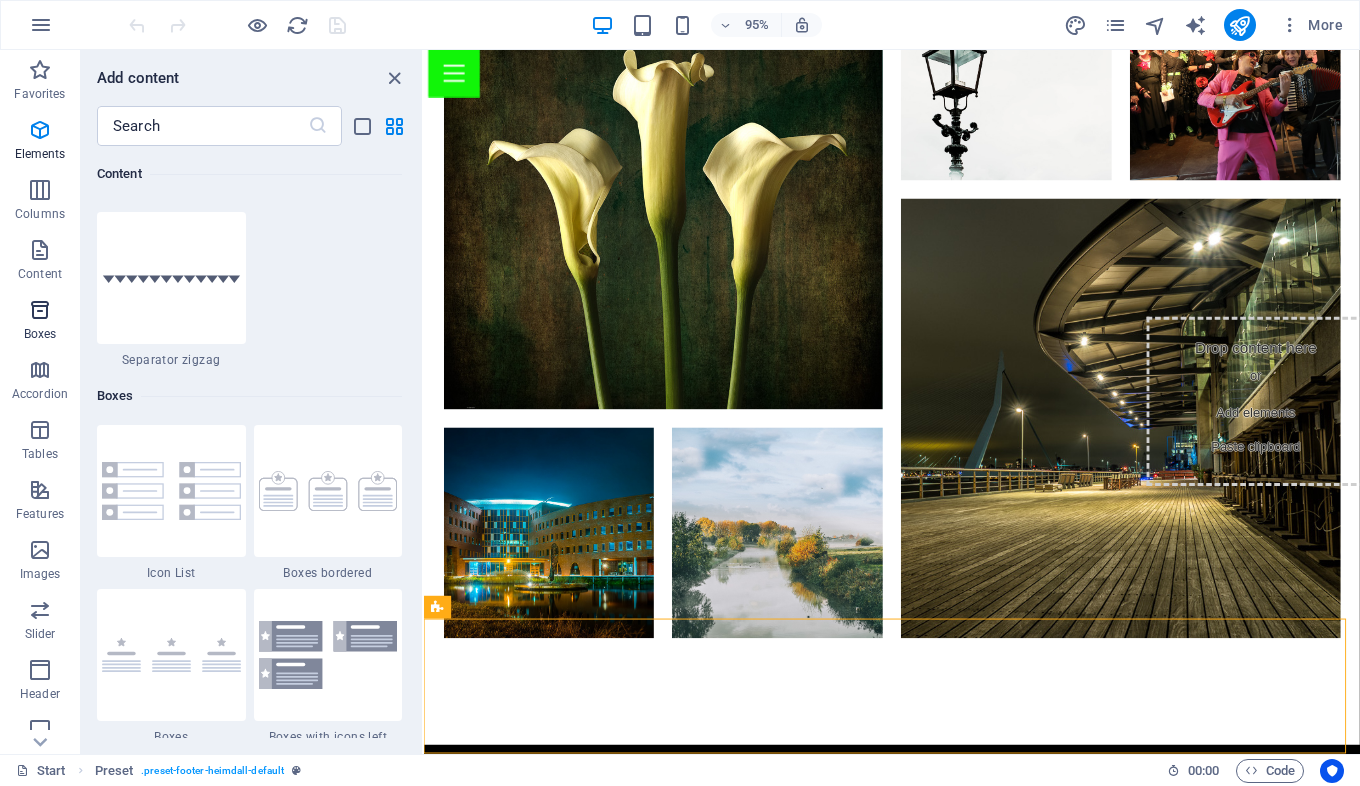 scroll, scrollTop: 5516, scrollLeft: 0, axis: vertical 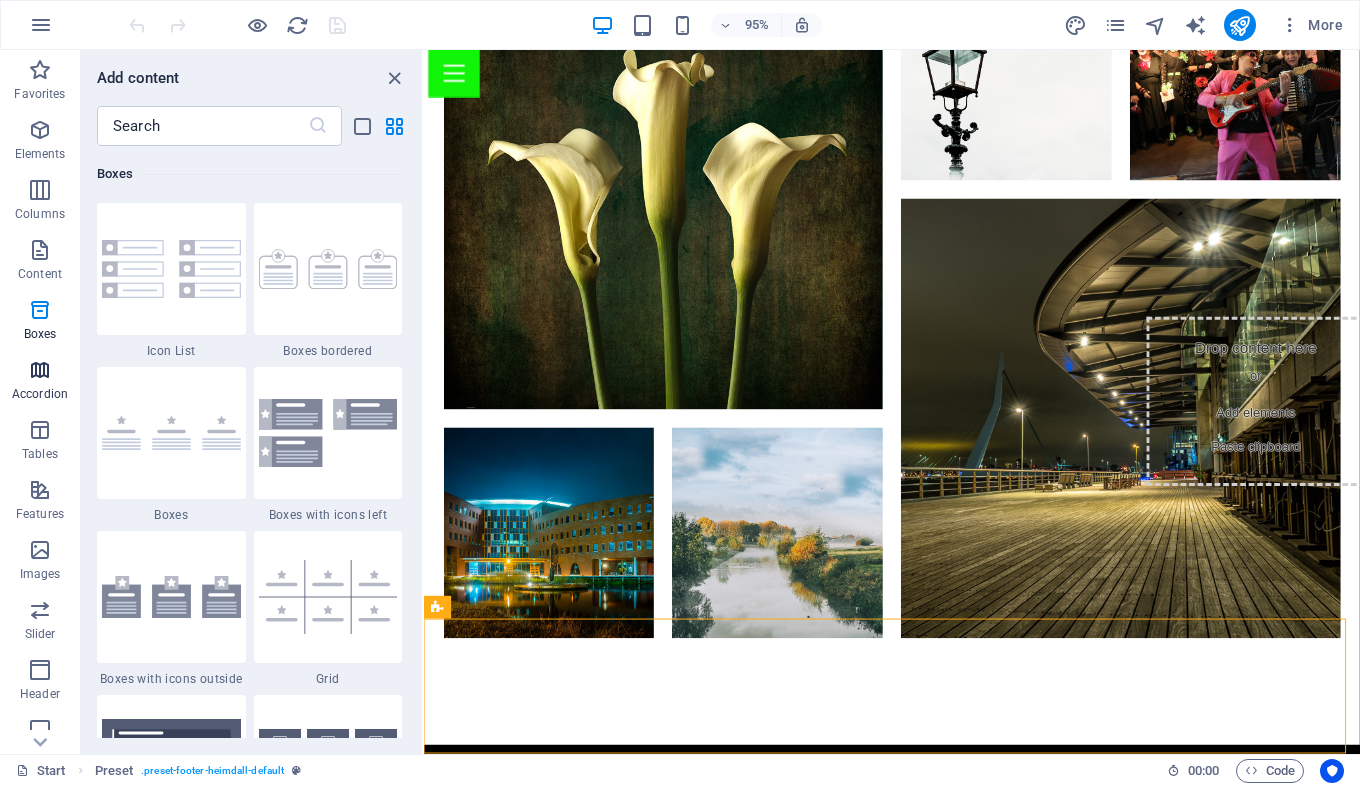 click at bounding box center [40, 370] 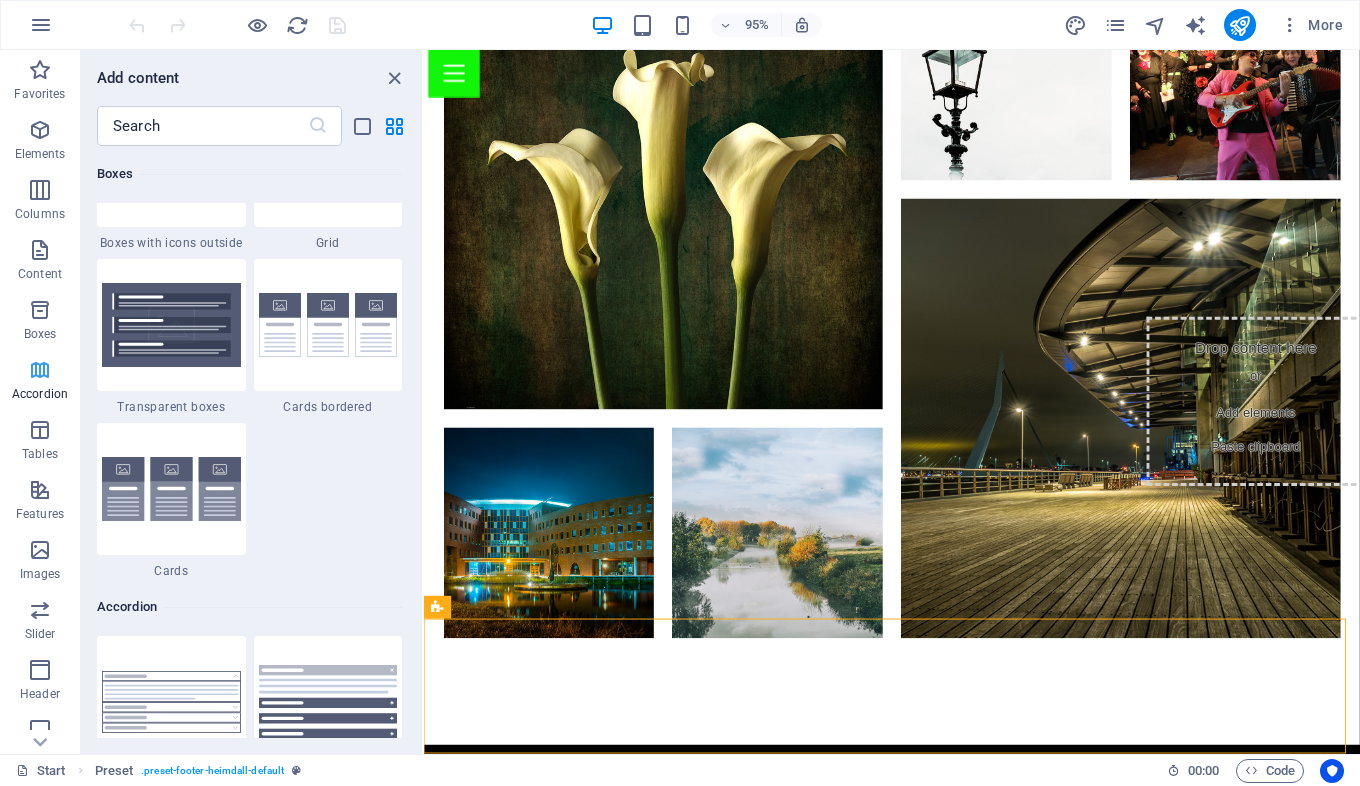 scroll, scrollTop: 6385, scrollLeft: 0, axis: vertical 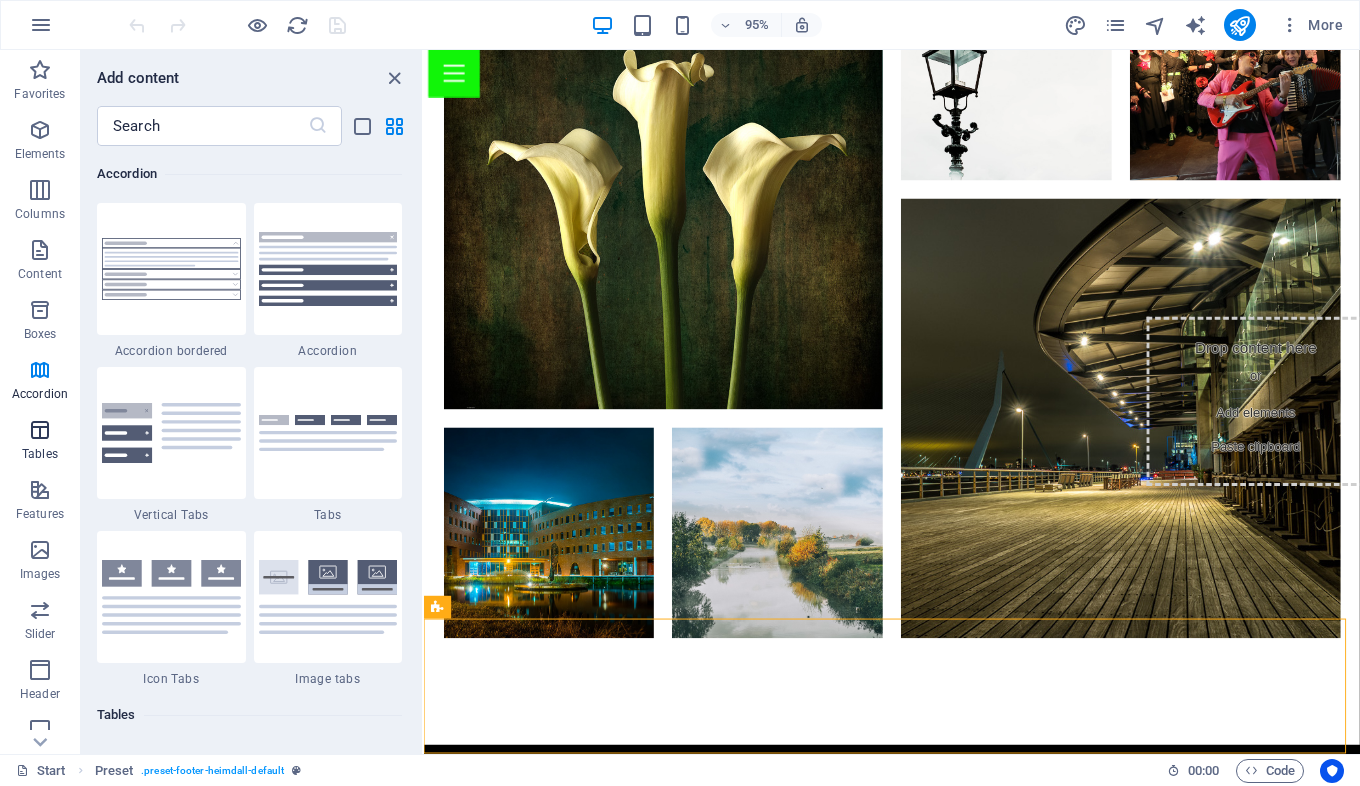 click at bounding box center [40, 430] 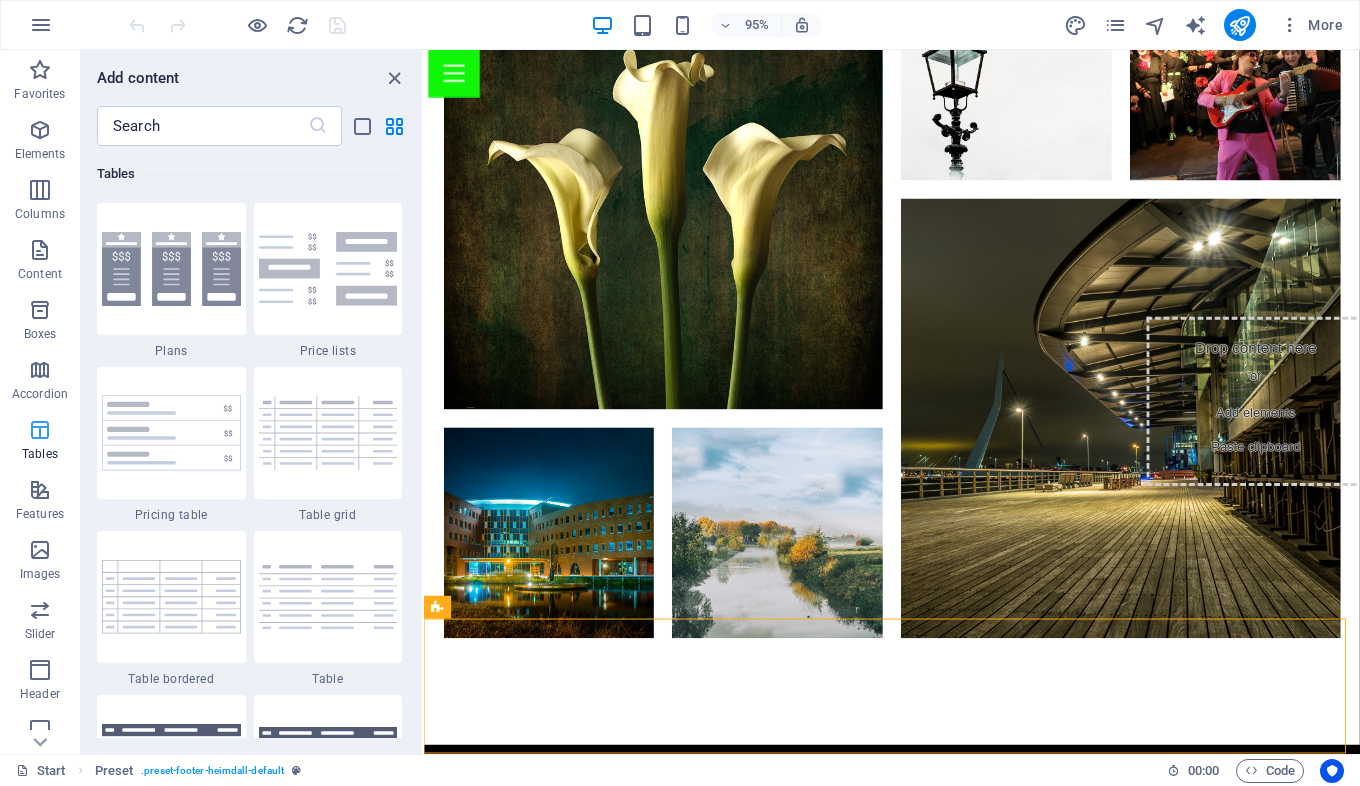 scroll, scrollTop: 6926, scrollLeft: 0, axis: vertical 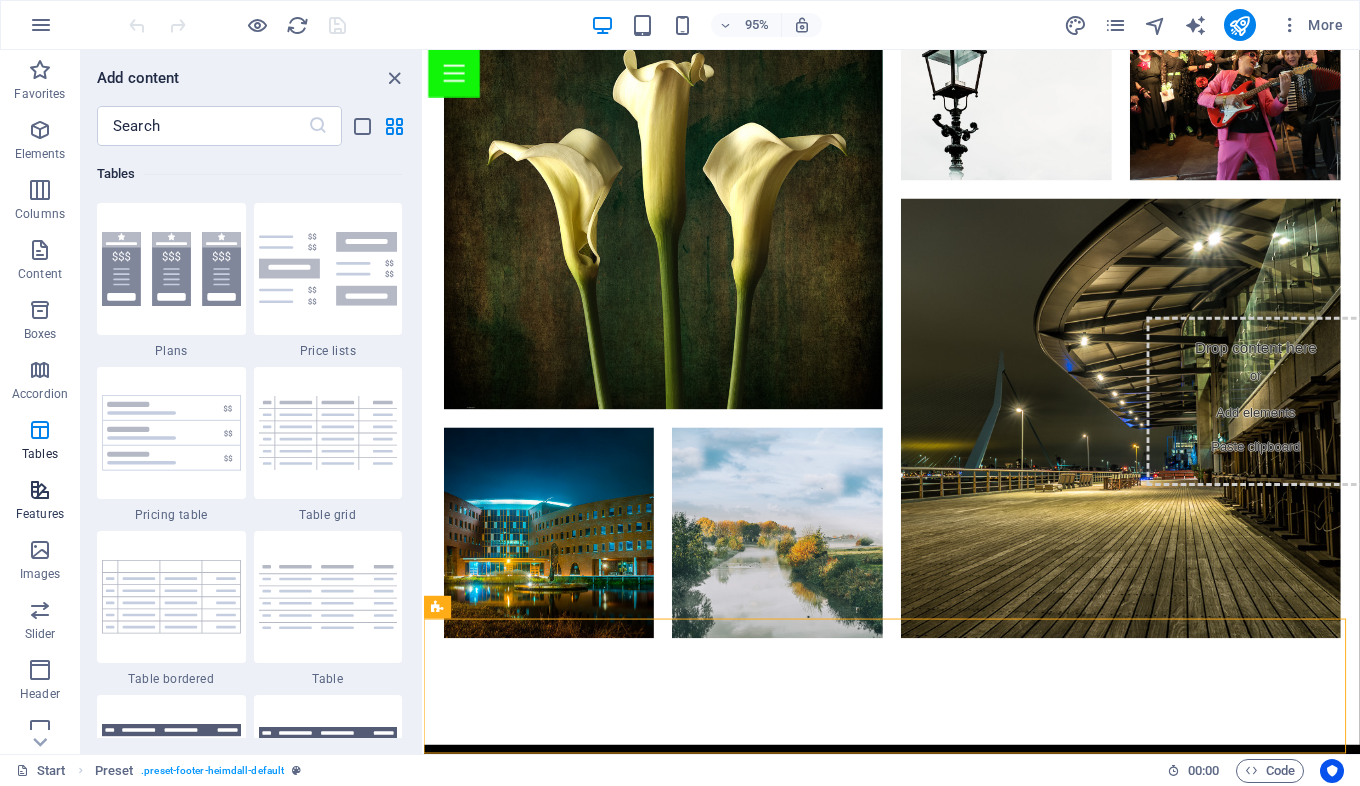 click at bounding box center [40, 490] 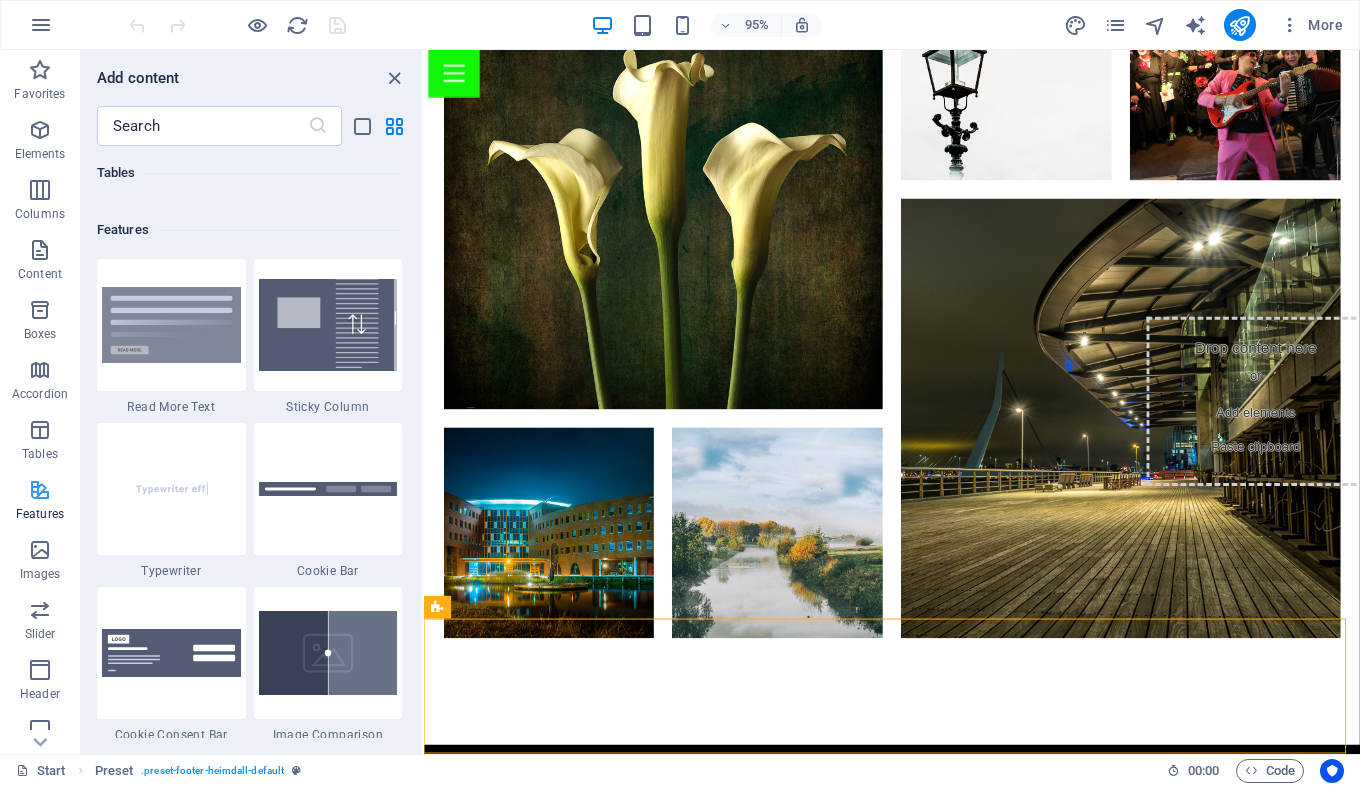 scroll, scrollTop: 7795, scrollLeft: 0, axis: vertical 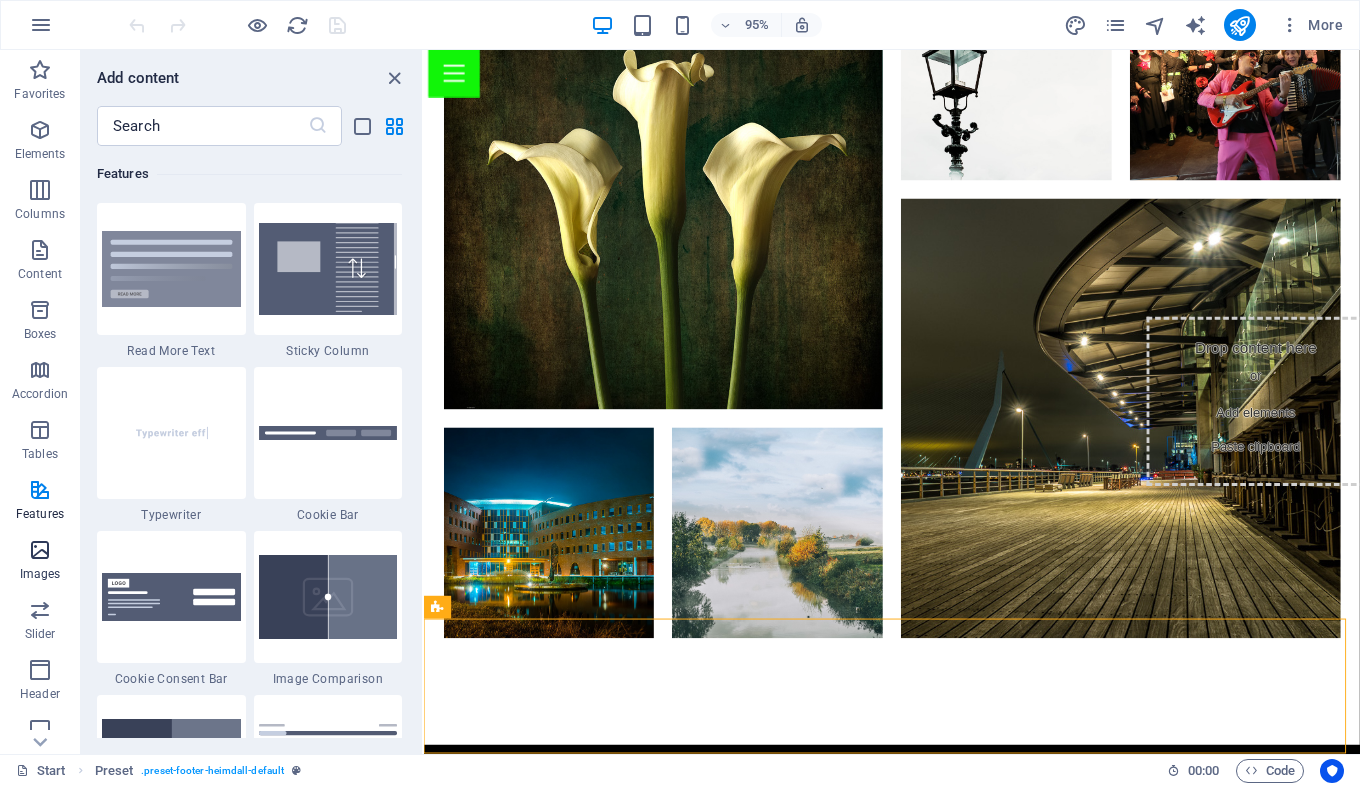 click on "Images" at bounding box center (40, 574) 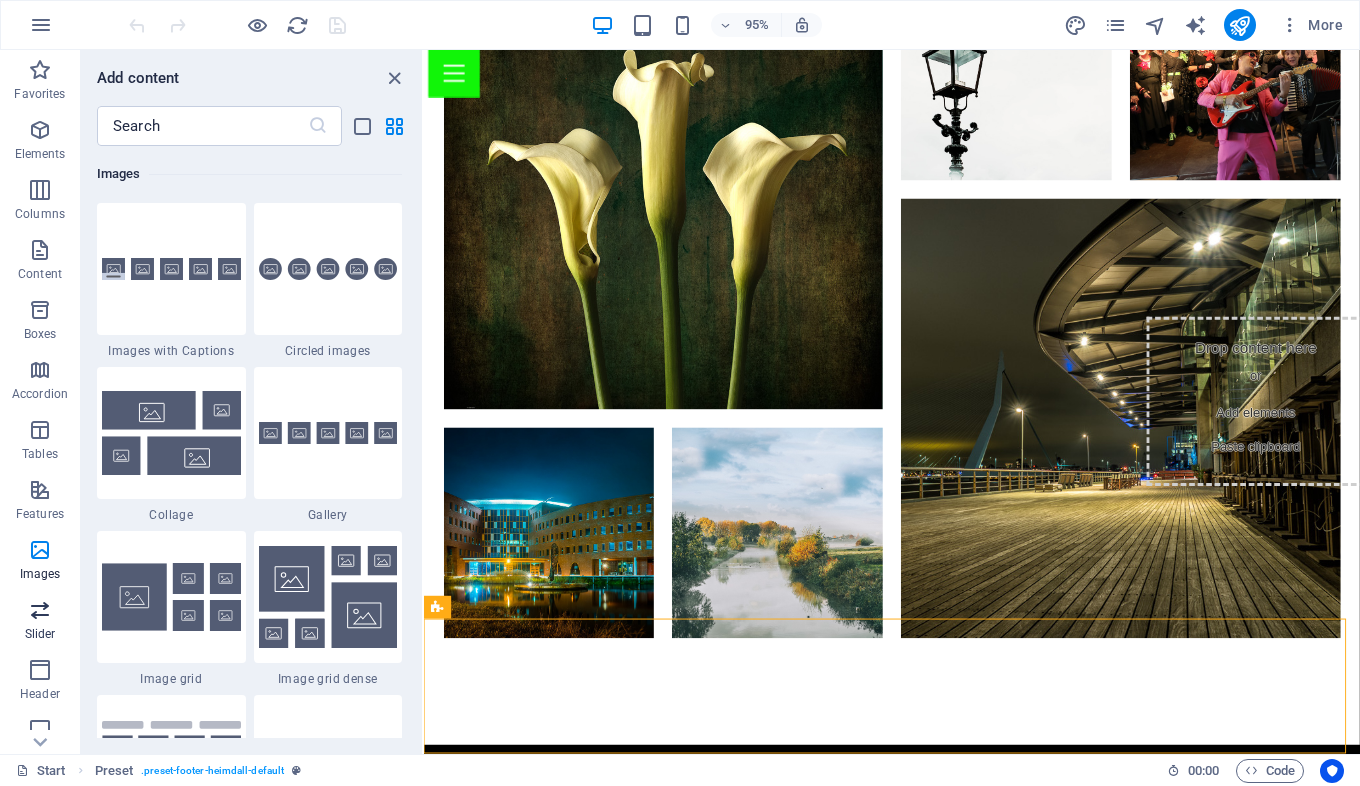 click at bounding box center [40, 610] 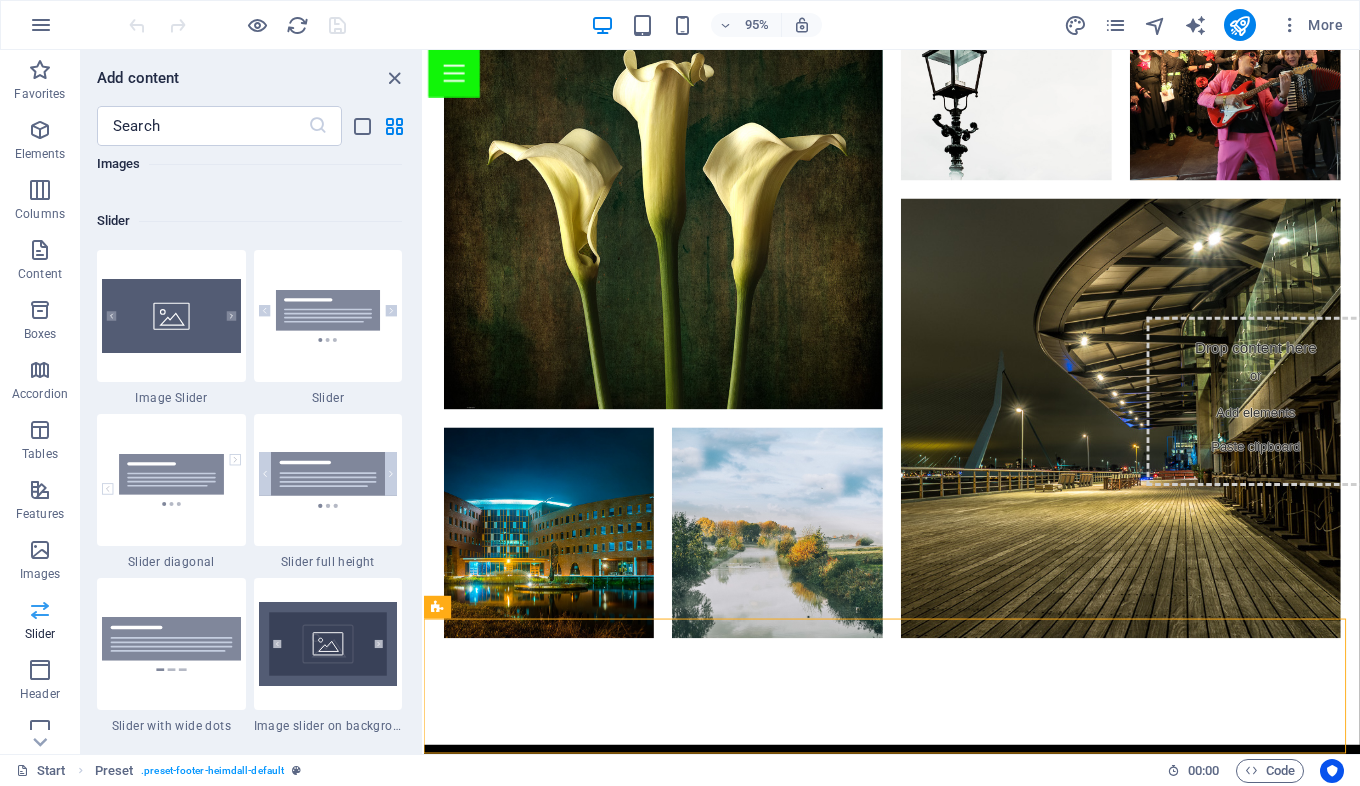 scroll, scrollTop: 11337, scrollLeft: 0, axis: vertical 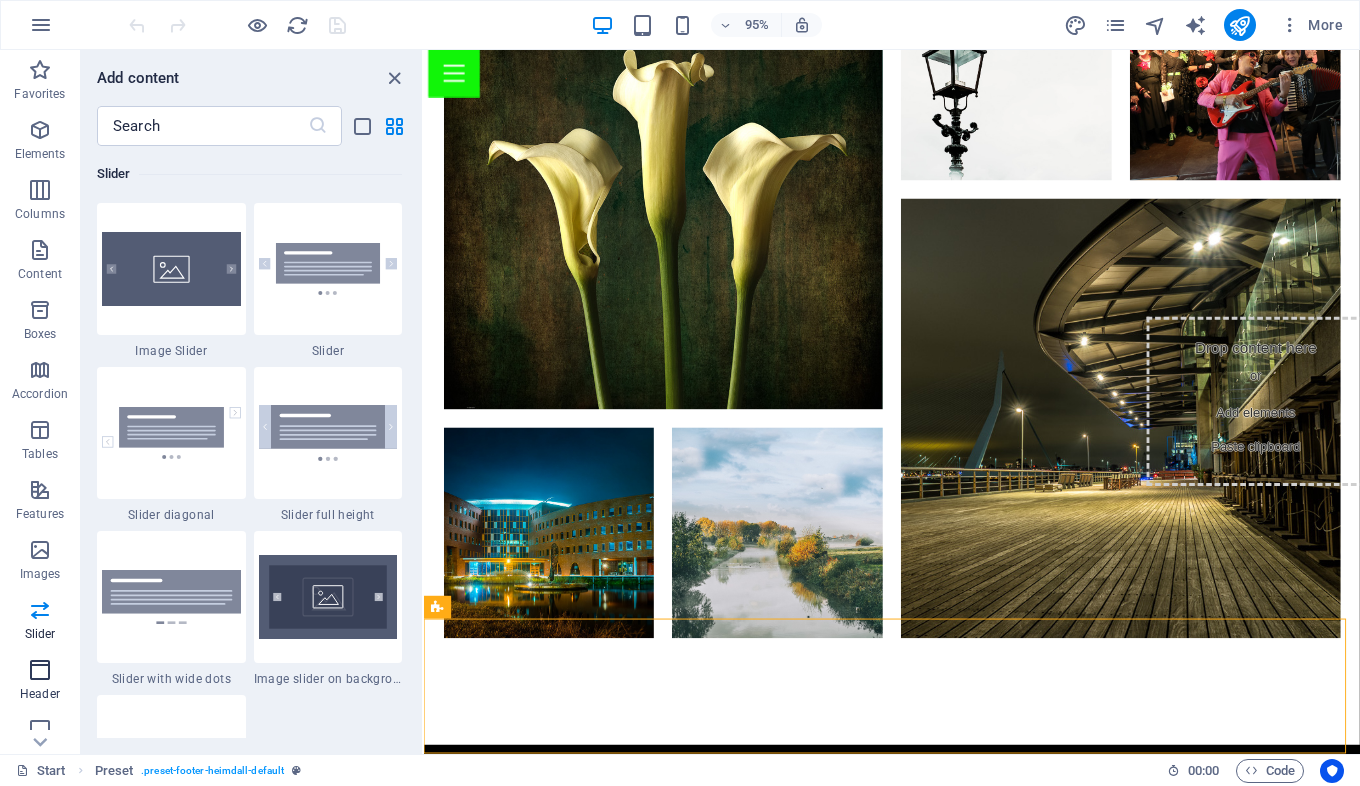 click at bounding box center (40, 670) 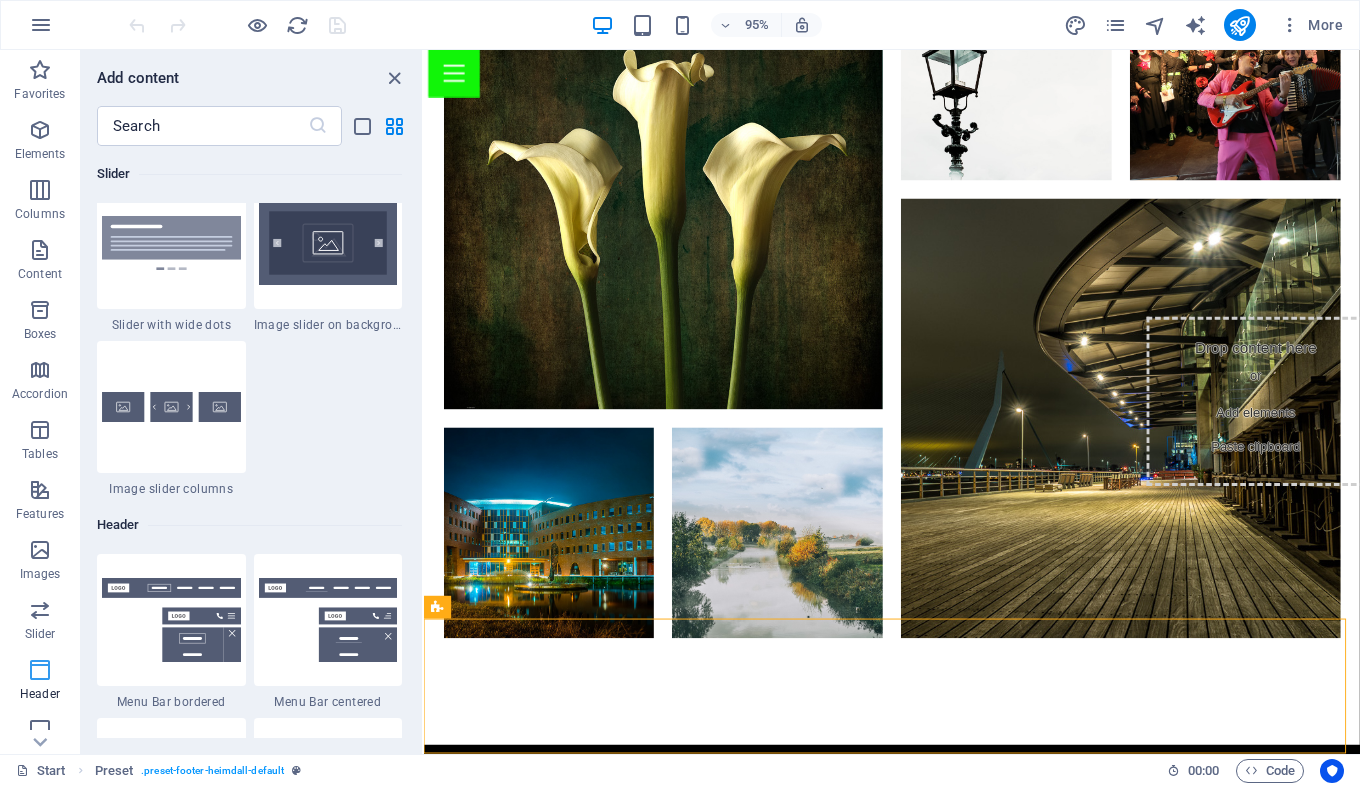 scroll, scrollTop: 12042, scrollLeft: 0, axis: vertical 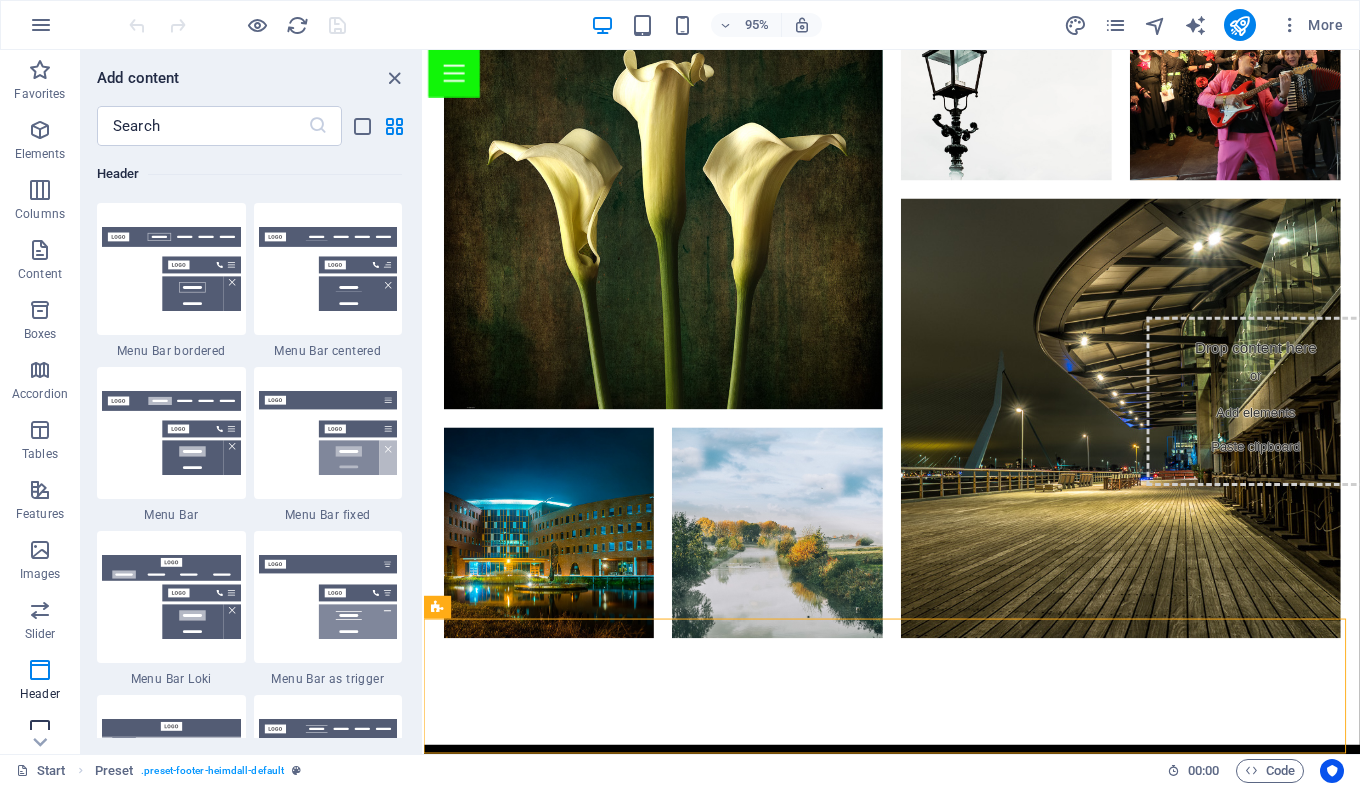 click on "Footer" at bounding box center (40, 742) 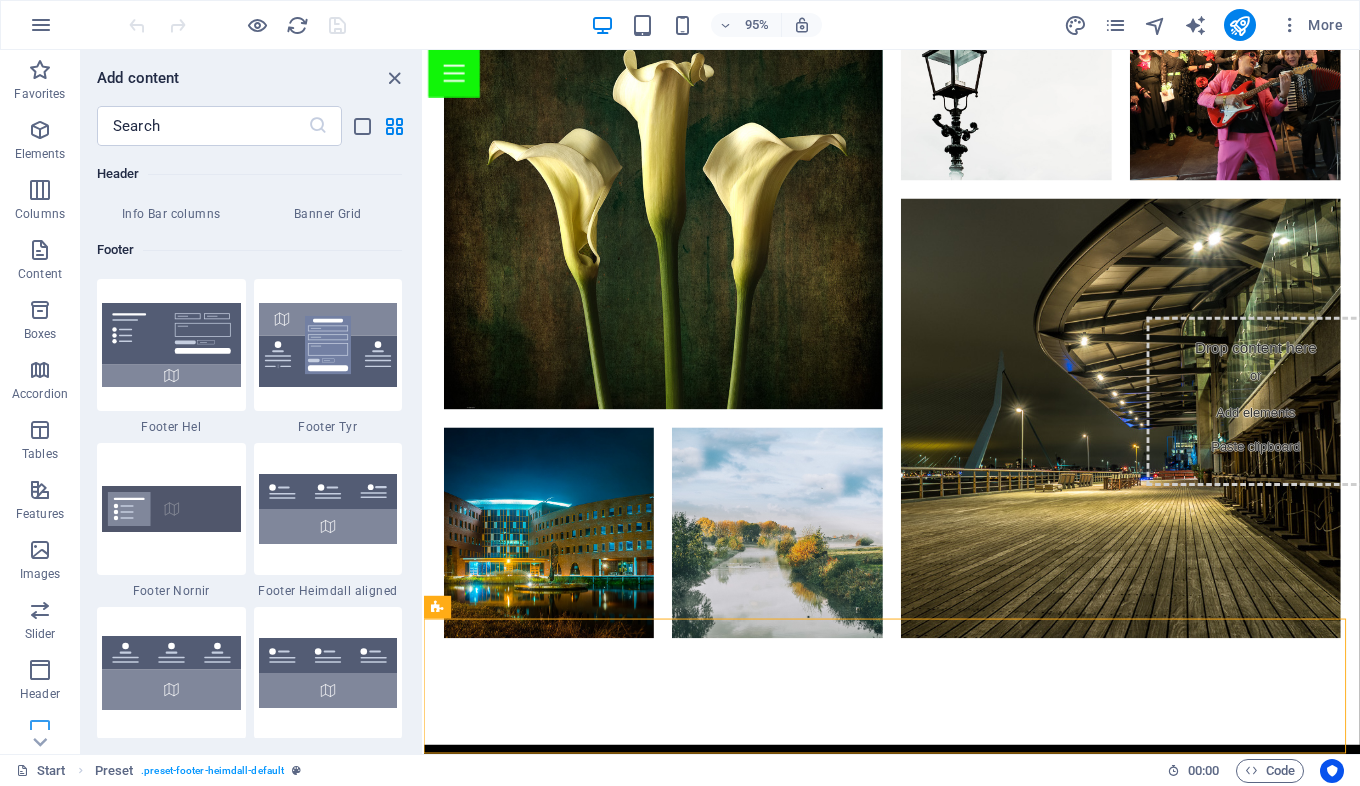 scroll, scrollTop: 13239, scrollLeft: 0, axis: vertical 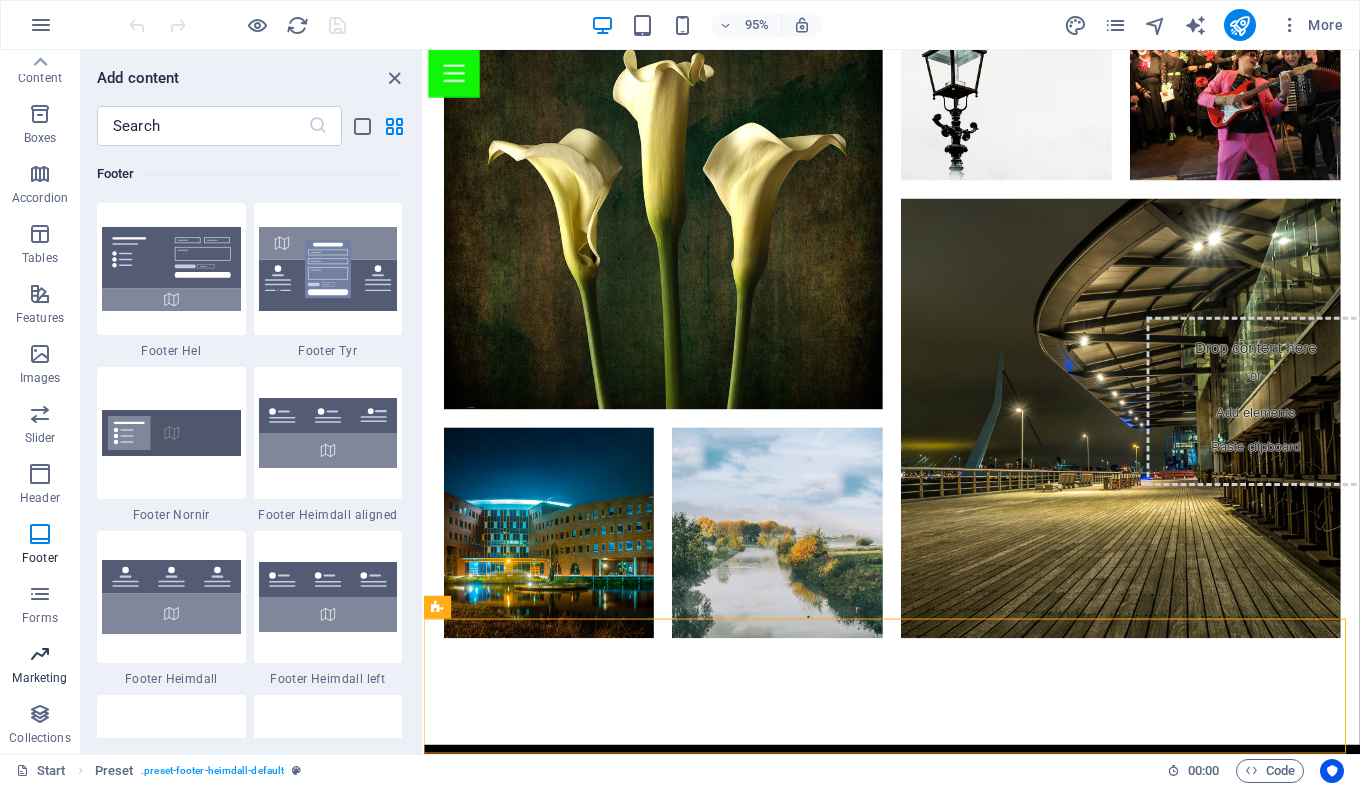 click at bounding box center (40, 654) 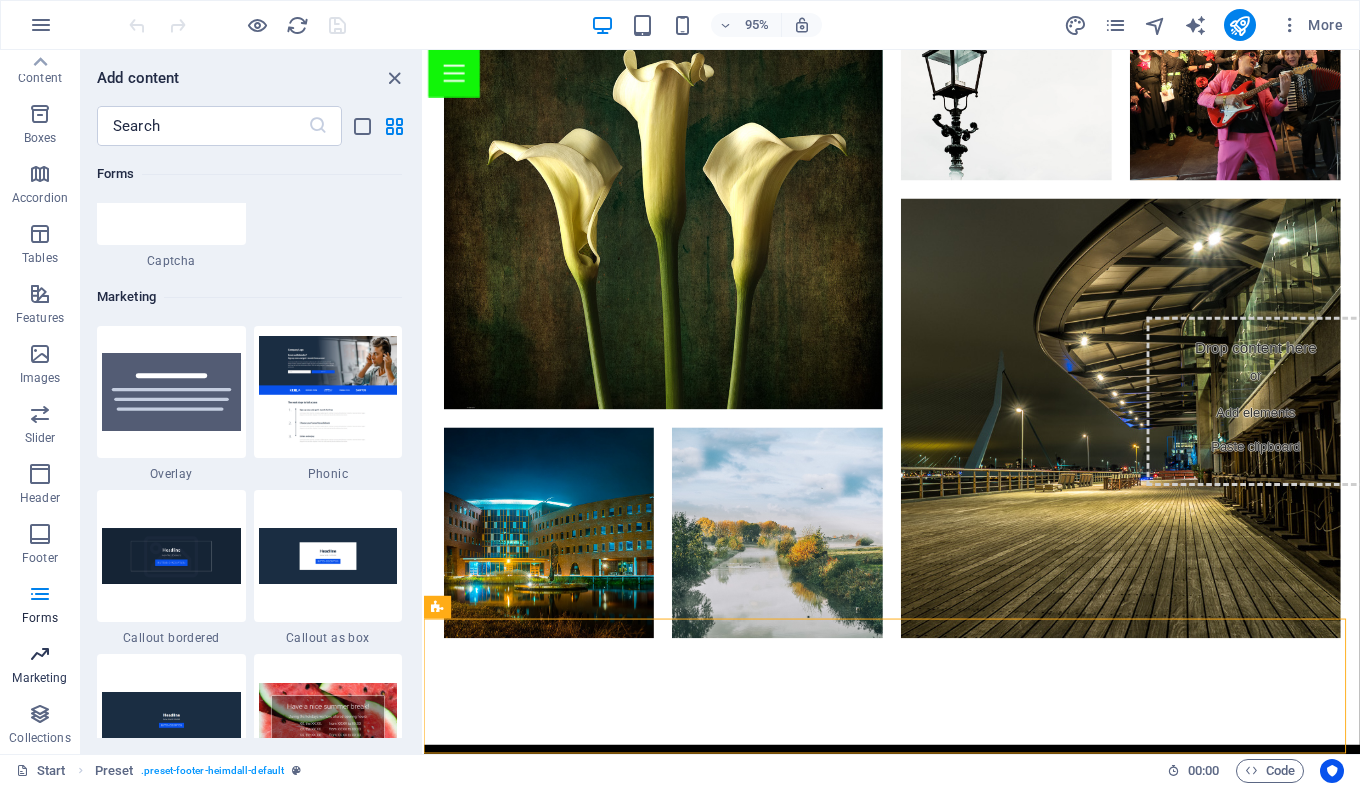 scroll, scrollTop: 16289, scrollLeft: 0, axis: vertical 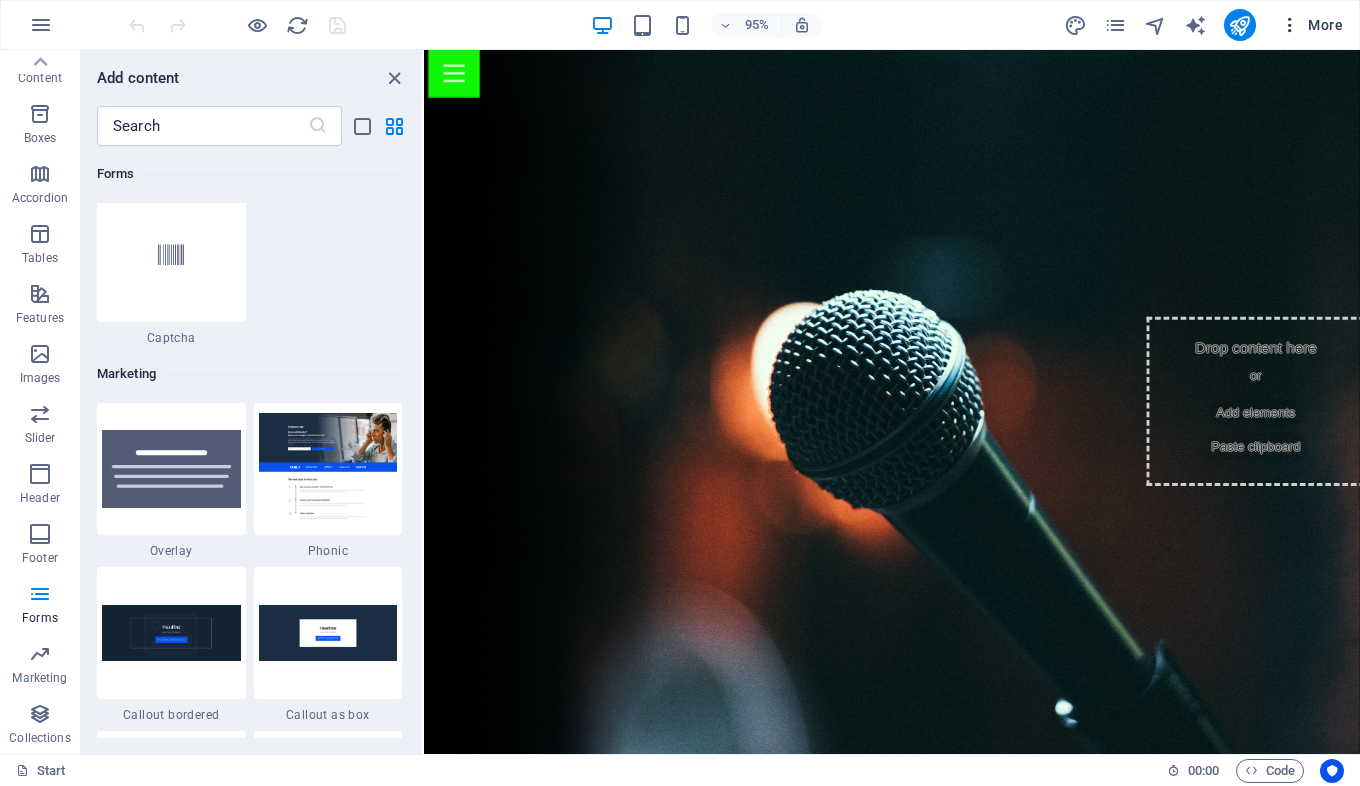 click on "More" at bounding box center [1311, 25] 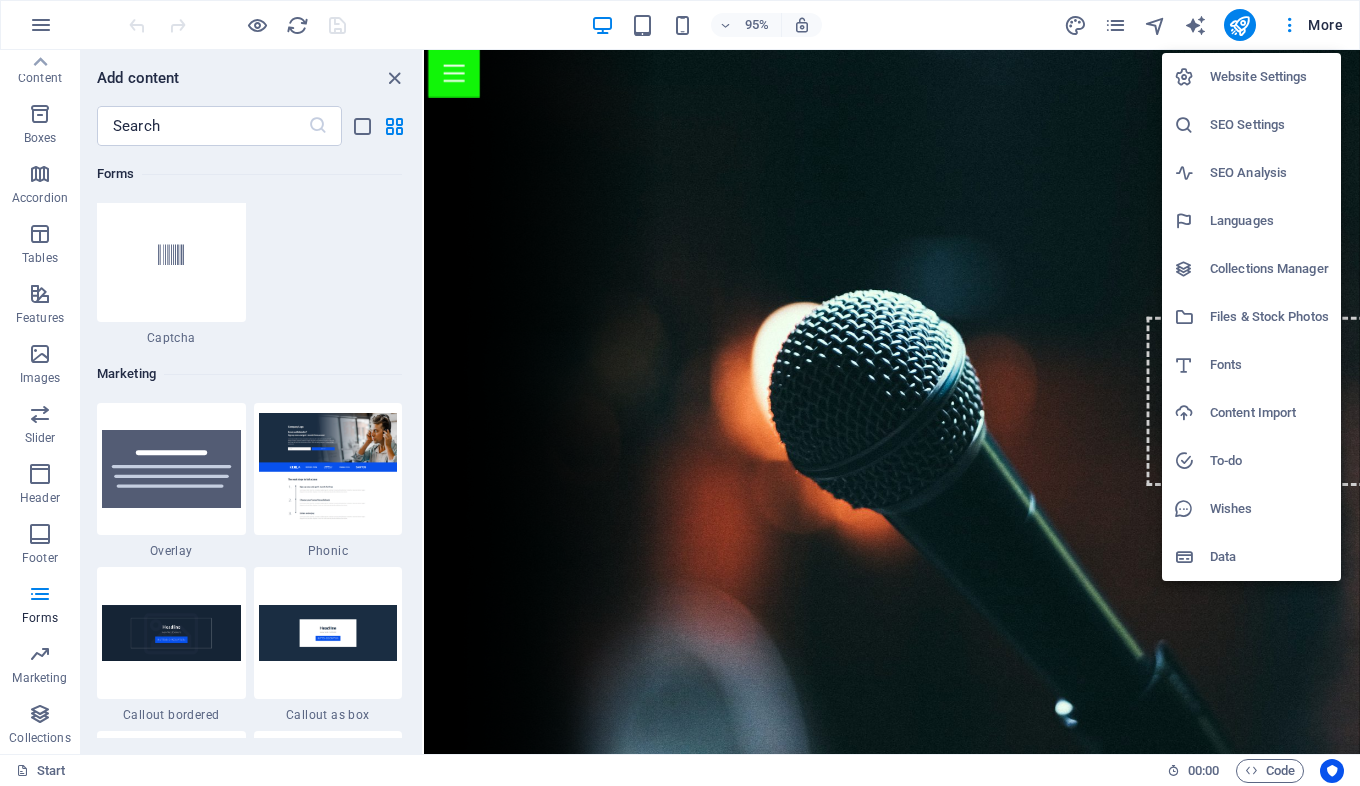 click on "Languages" at bounding box center (1269, 221) 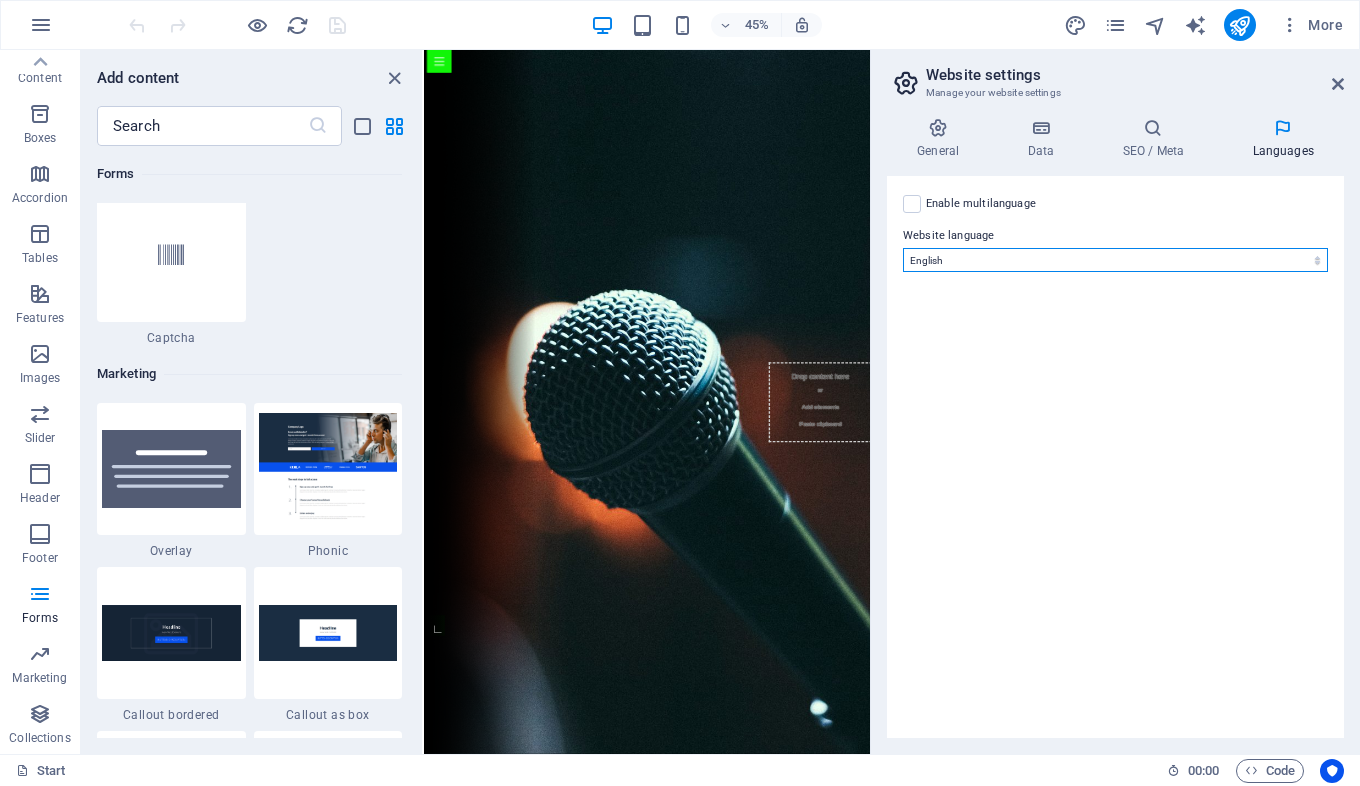 click on "Abkhazian Afar Afrikaans Akan Albanian Amharic Arabic Aragonese Armenian Assamese Avaric Avestan Aymara Azerbaijani Bambara Bashkir Basque Belarusian Bengali Bihari languages Bislama Bokmål Bosnian Breton Bulgarian Burmese Catalan Central Khmer Chamorro Chechen Chinese Church Slavic Chuvash Cornish Corsican Cree Croatian Czech Danish Dutch Dzongkha English Esperanto Estonian Ewe Faroese Farsi (Persian) Fijian Finnish French Fulah Gaelic Galician Ganda Georgian German Greek Greenlandic Guaraní Gujarati Haitian Creole Hausa Hebrew Herero Hindi Hiri Motu Hungarian Icelandic Ido Igbo Indonesian Interlingua Interlingue Inuktitut Inupiaq Irish Italian Japanese Javanese Kannada Kanuri Kashmiri Kazakh Kikuyu Kinyarwanda Komi Kongo Korean Kurdish Kwanyama Kyrgyz Lao Latin Latvian Limburgish Lingala Lithuanian Luba-Katanga Luxembourgish Macedonian Malagasy Malay Malayalam Maldivian Maltese Manx Maori Marathi Marshallese Mongolian Nauru Navajo Ndonga Nepali North Ndebele Northern Sami Norwegian Norwegian Nynorsk Nuosu" at bounding box center [1115, 260] 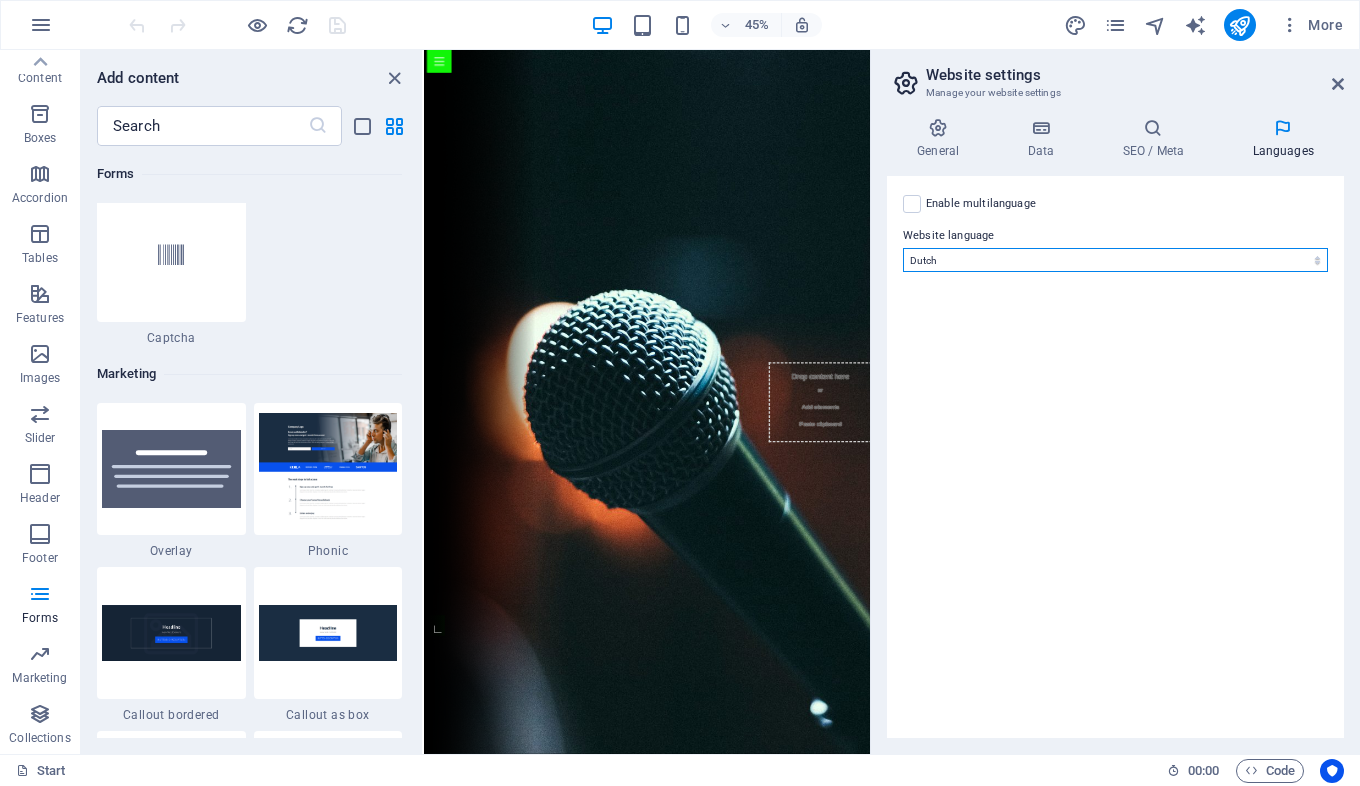 click on "Abkhazian Afar Afrikaans Akan Albanian Amharic Arabic Aragonese Armenian Assamese Avaric Avestan Aymara Azerbaijani Bambara Bashkir Basque Belarusian Bengali Bihari languages Bislama Bokmål Bosnian Breton Bulgarian Burmese Catalan Central Khmer Chamorro Chechen Chinese Church Slavic Chuvash Cornish Corsican Cree Croatian Czech Danish Dutch Dzongkha English Esperanto Estonian Ewe Faroese Farsi (Persian) Fijian Finnish French Fulah Gaelic Galician Ganda Georgian German Greek Greenlandic Guaraní Gujarati Haitian Creole Hausa Hebrew Herero Hindi Hiri Motu Hungarian Icelandic Ido Igbo Indonesian Interlingua Interlingue Inuktitut Inupiaq Irish Italian Japanese Javanese Kannada Kanuri Kashmiri Kazakh Kikuyu Kinyarwanda Komi Kongo Korean Kurdish Kwanyama Kyrgyz Lao Latin Latvian Limburgish Lingala Lithuanian Luba-Katanga Luxembourgish Macedonian Malagasy Malay Malayalam Maldivian Maltese Manx Maori Marathi Marshallese Mongolian Nauru Navajo Ndonga Nepali North Ndebele Northern Sami Norwegian Norwegian Nynorsk Nuosu" at bounding box center [1115, 260] 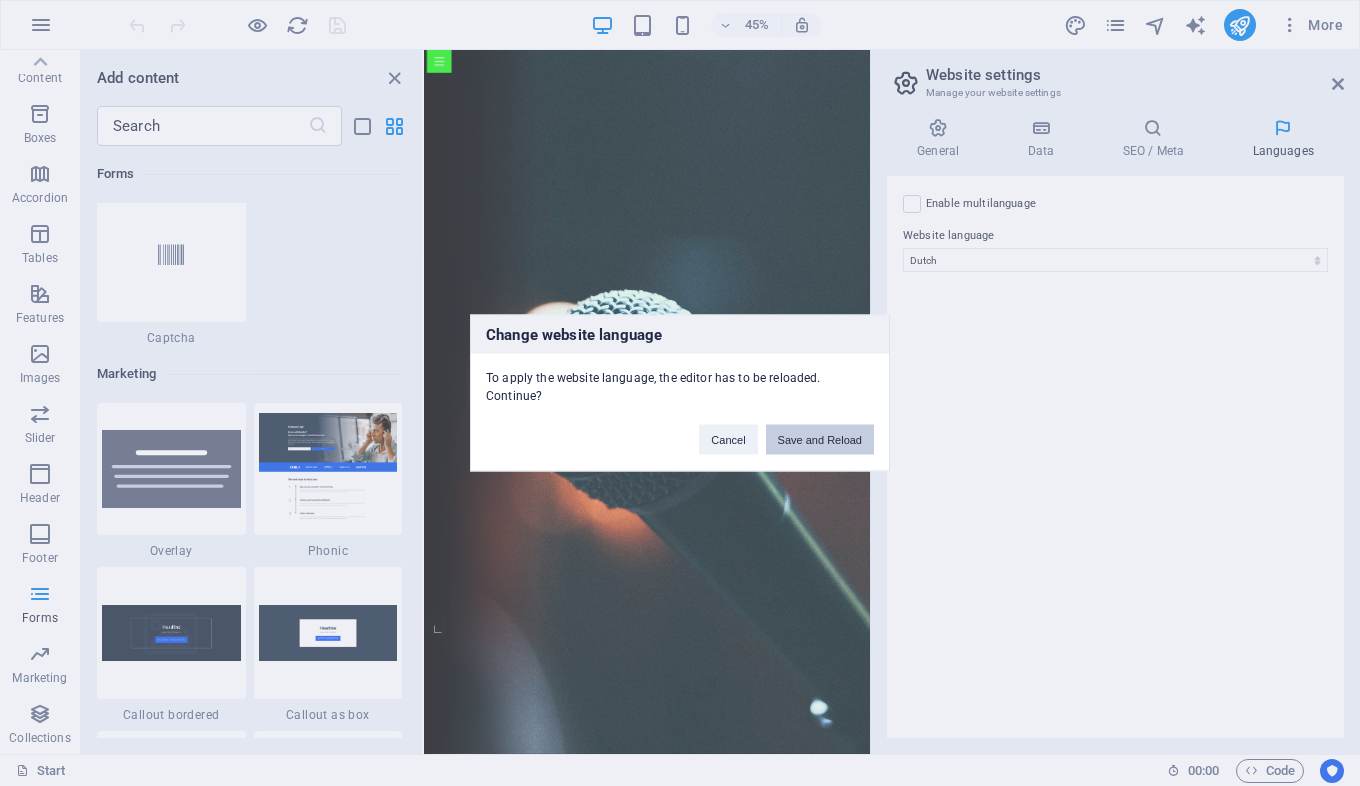 click on "Save and Reload" at bounding box center (820, 440) 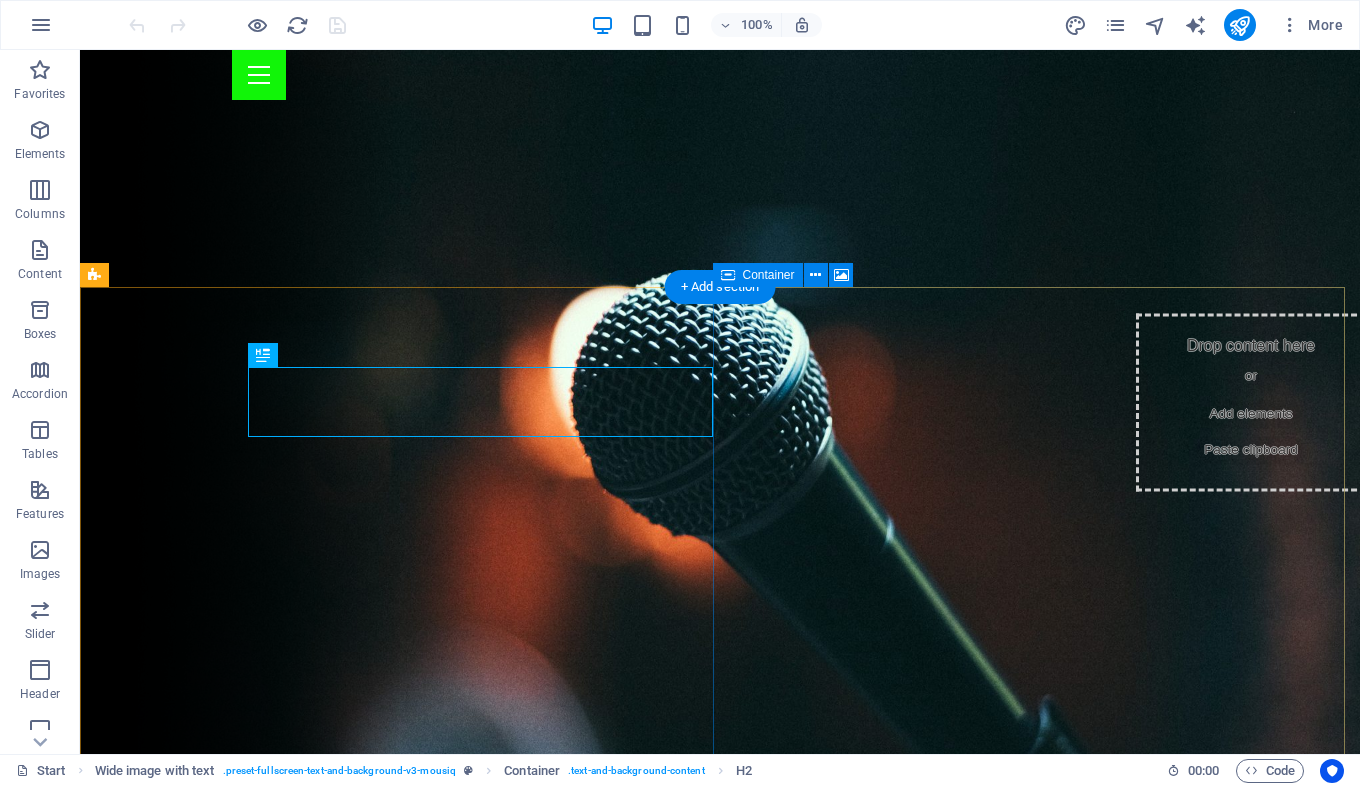 scroll, scrollTop: 467, scrollLeft: 0, axis: vertical 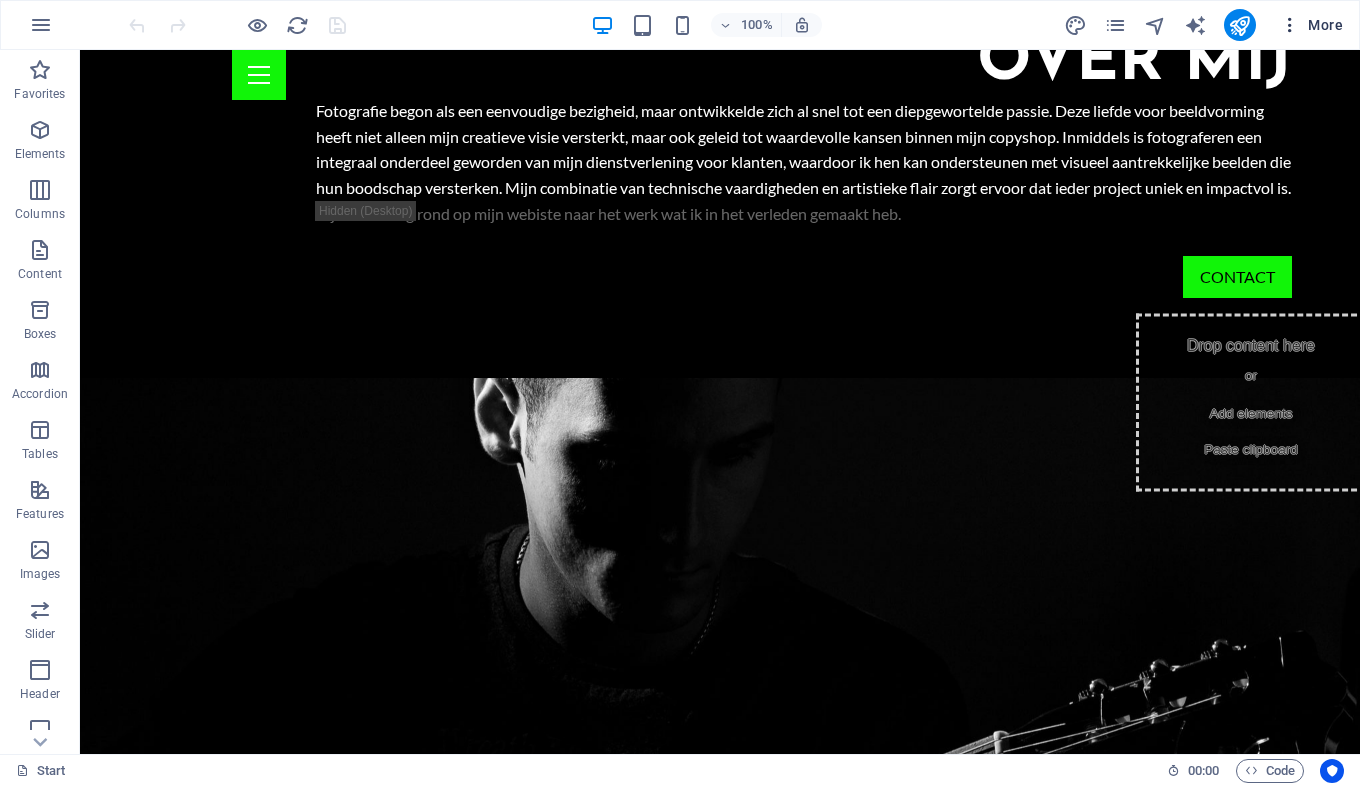 click at bounding box center [1290, 25] 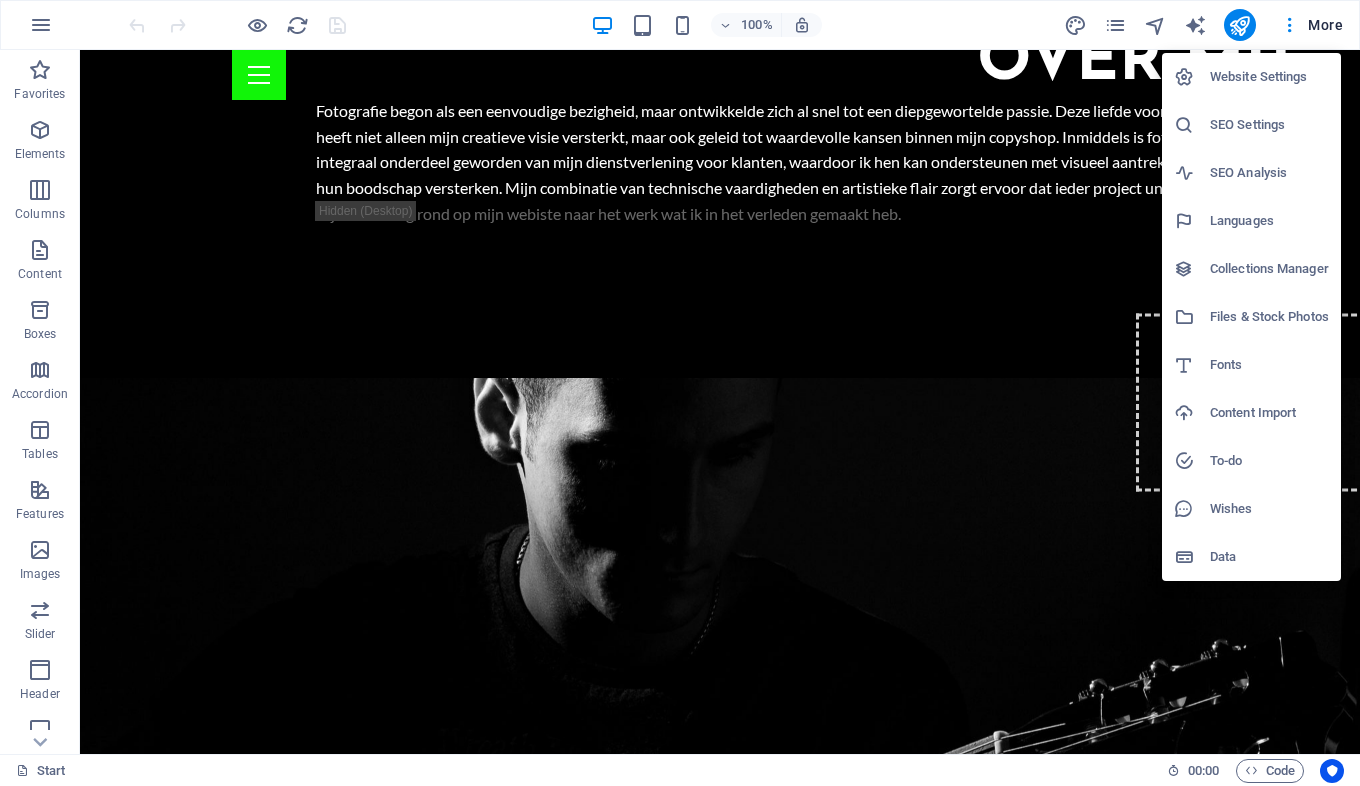 click on "Website Settings" at bounding box center [1269, 77] 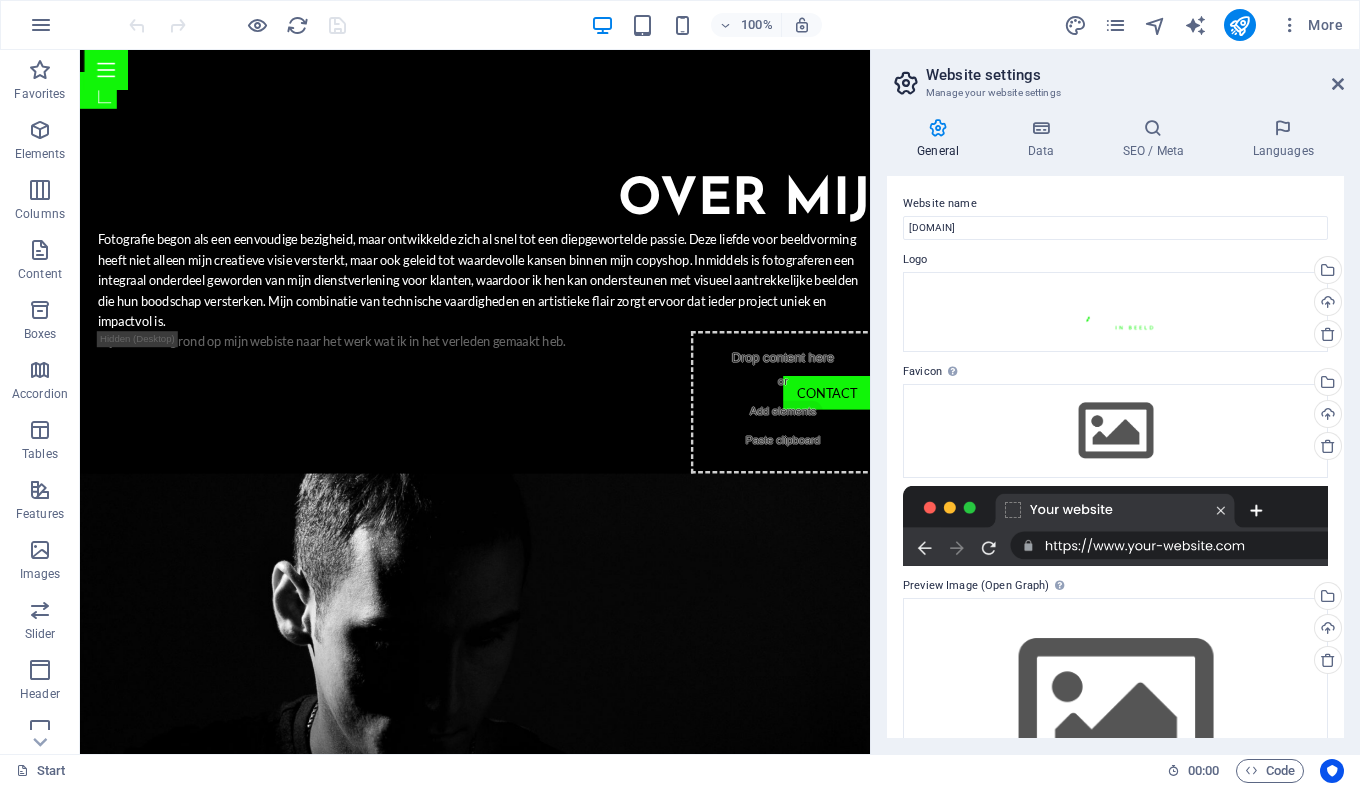 scroll, scrollTop: 1543, scrollLeft: 0, axis: vertical 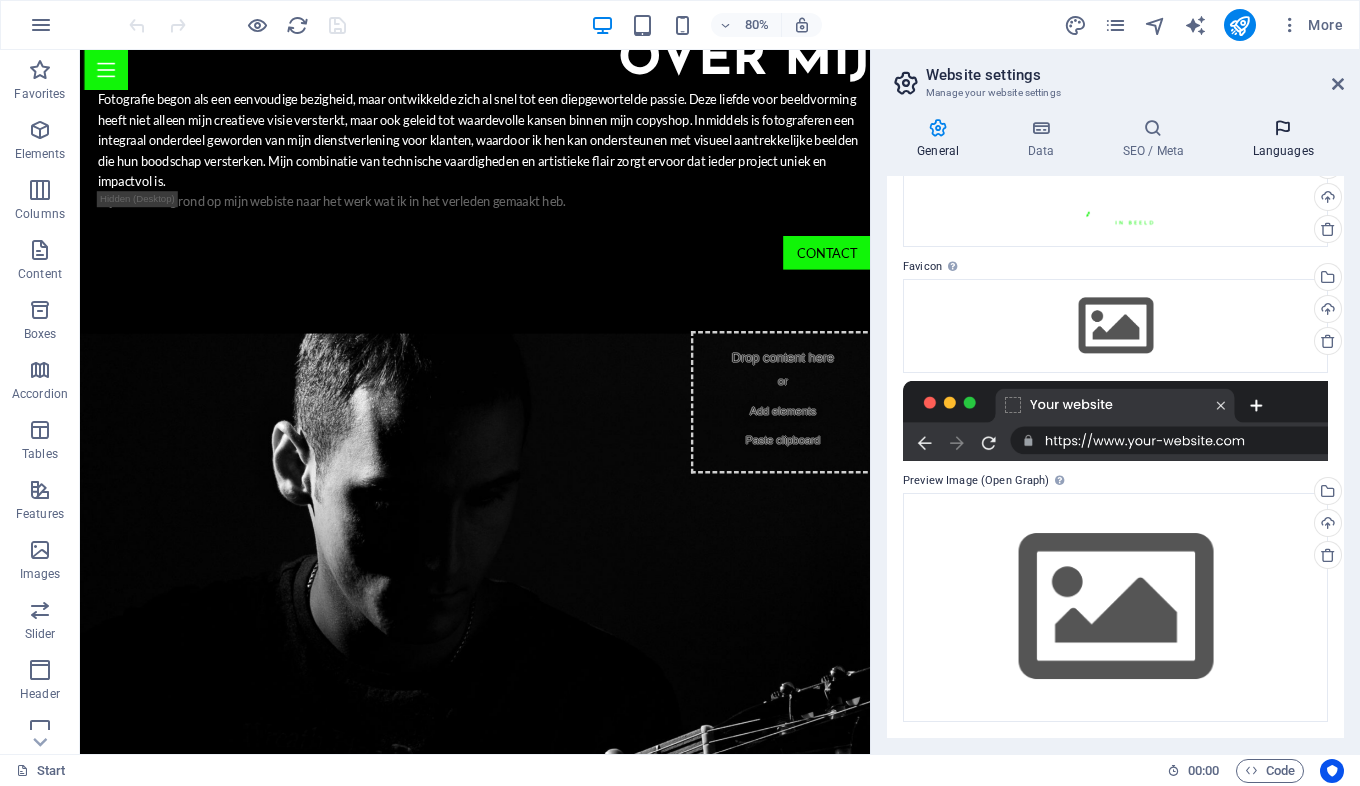 click at bounding box center (1283, 128) 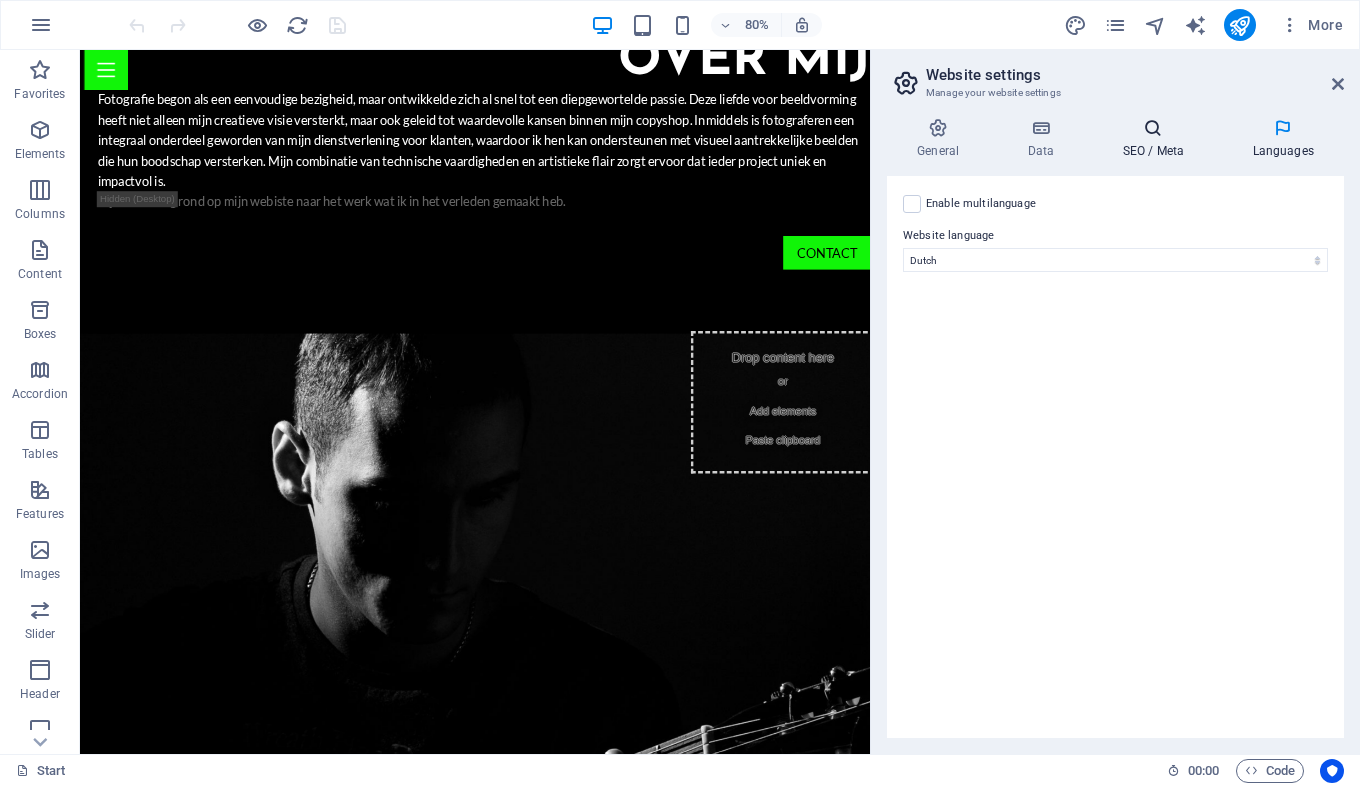 click at bounding box center [1153, 128] 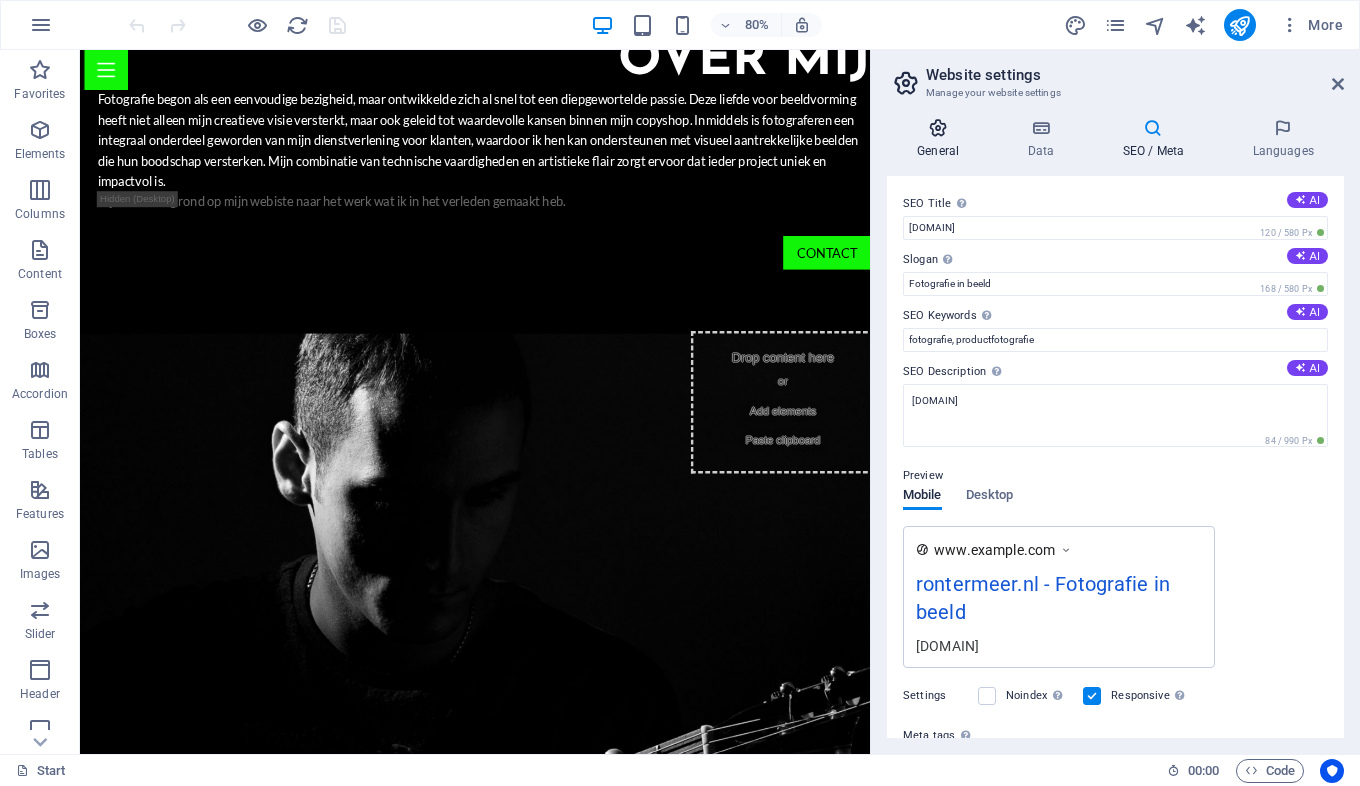 click at bounding box center [938, 128] 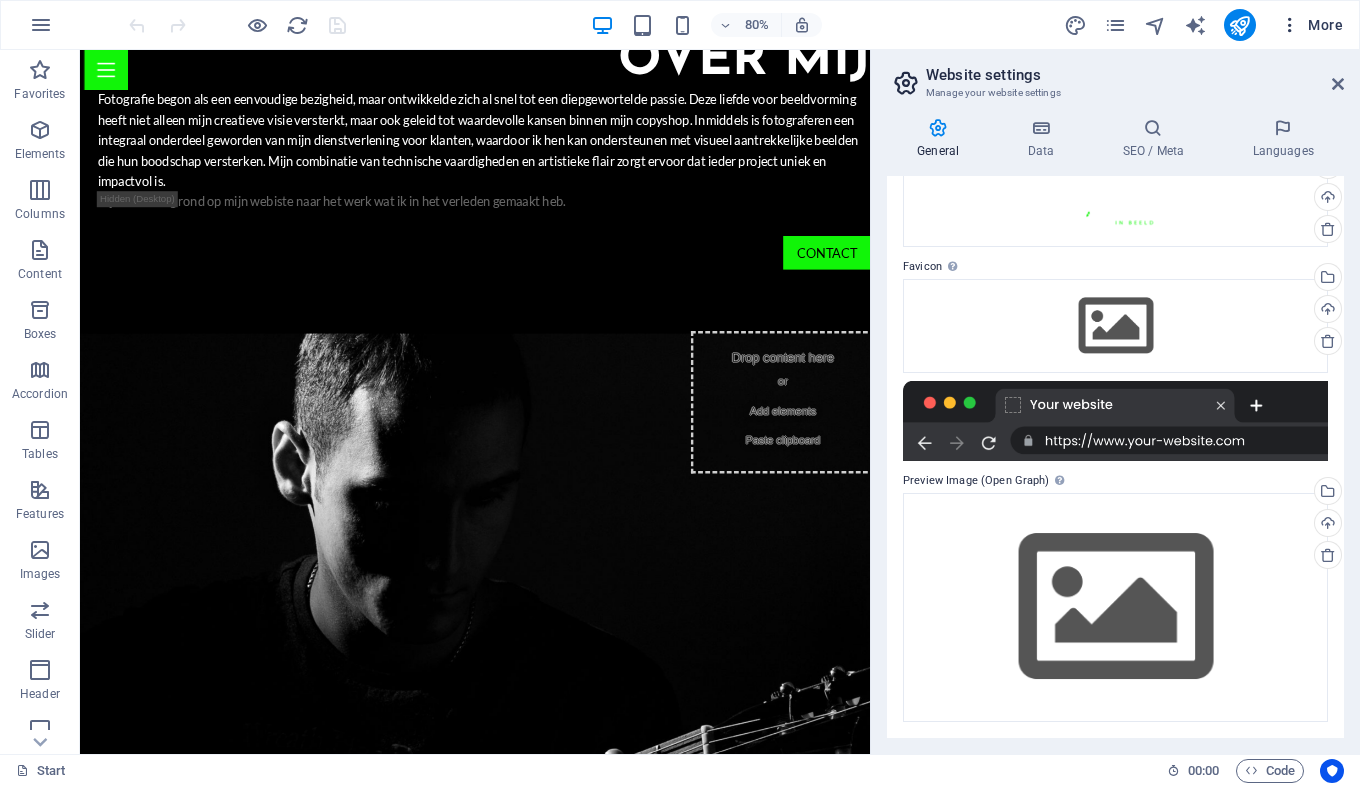 click at bounding box center (1290, 25) 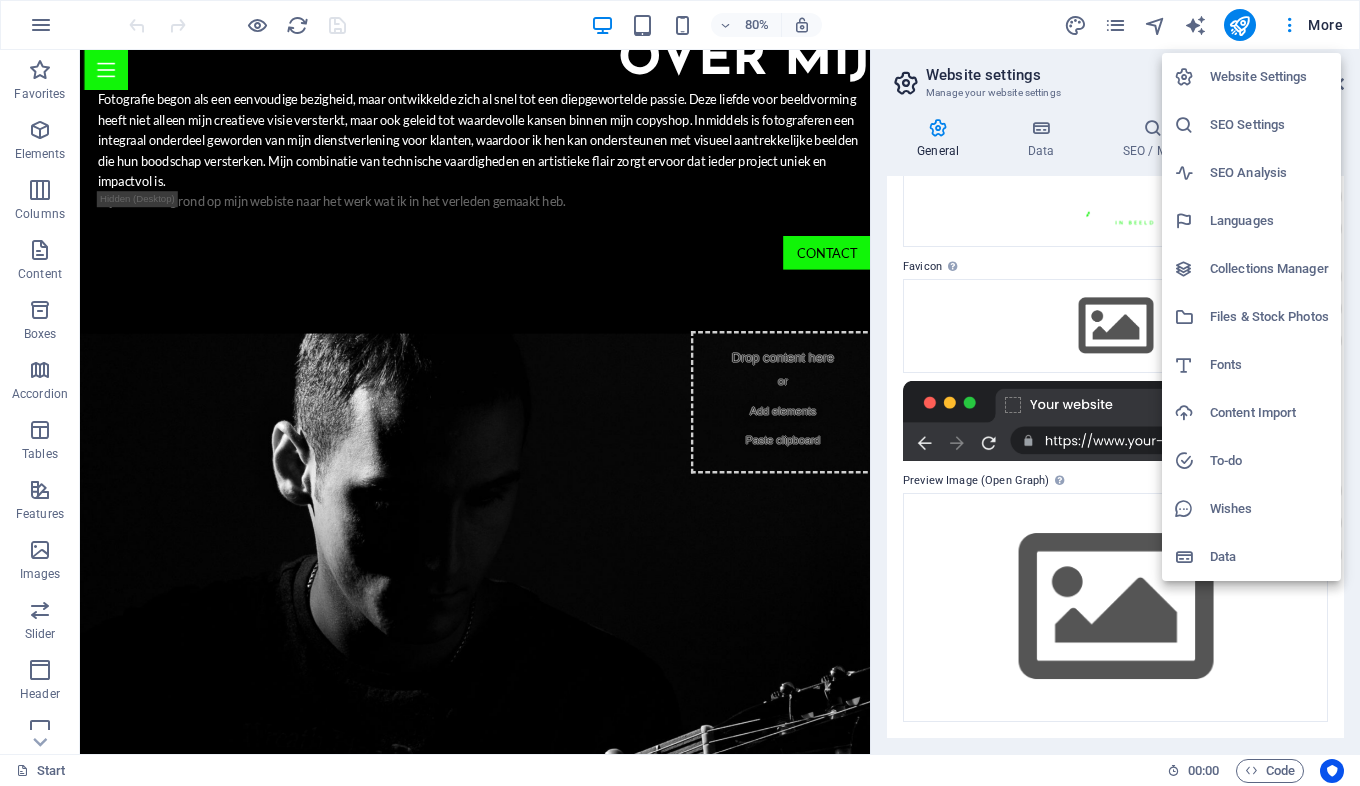 click on "Files & Stock Photos" at bounding box center [1269, 317] 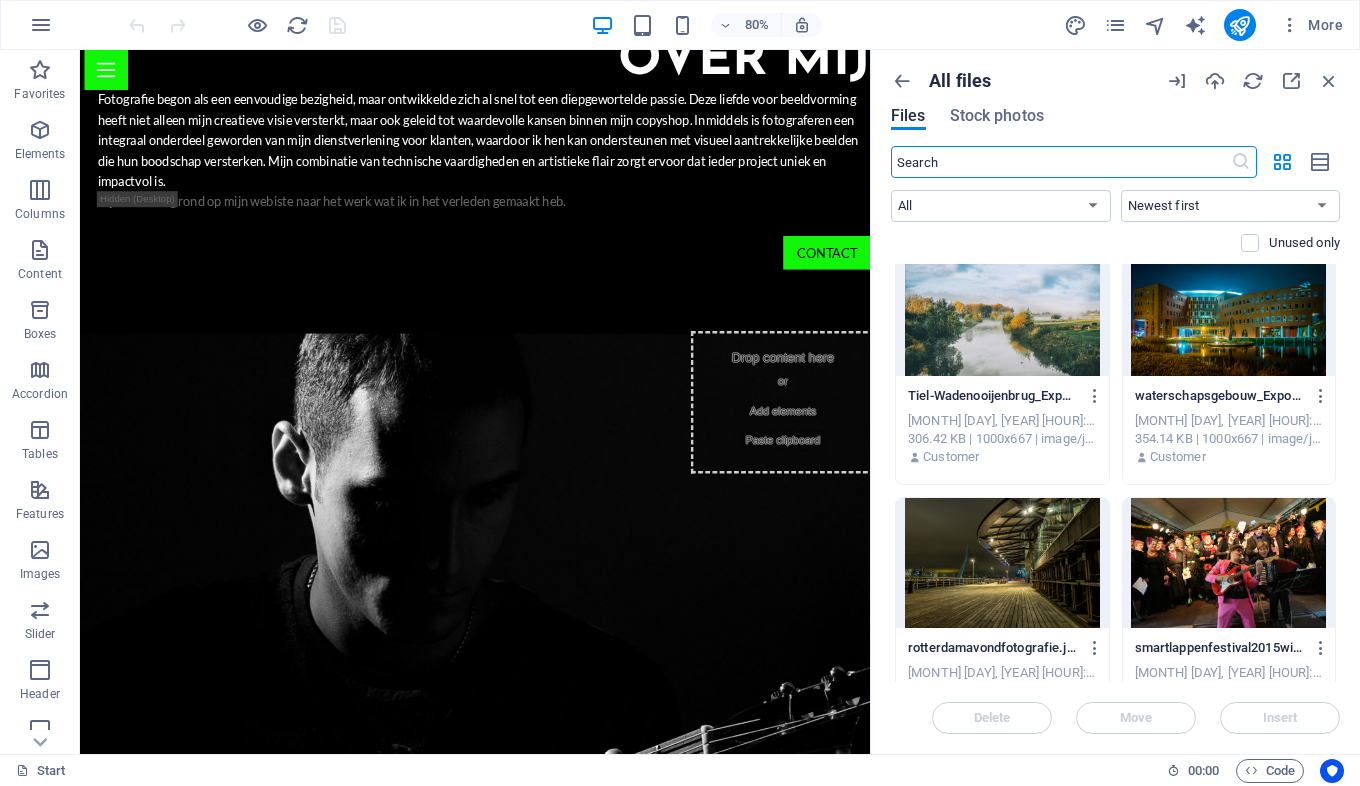 scroll, scrollTop: 0, scrollLeft: 0, axis: both 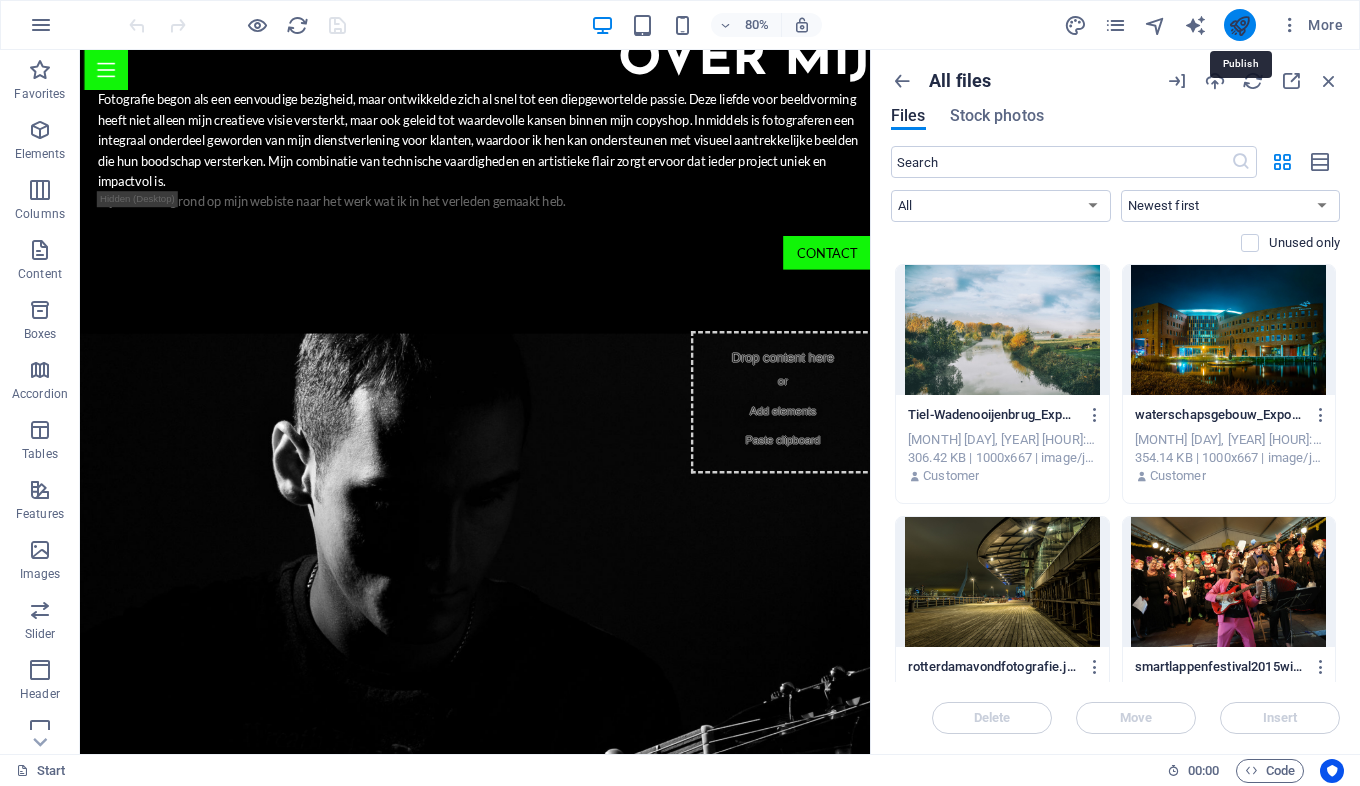 click at bounding box center [1239, 25] 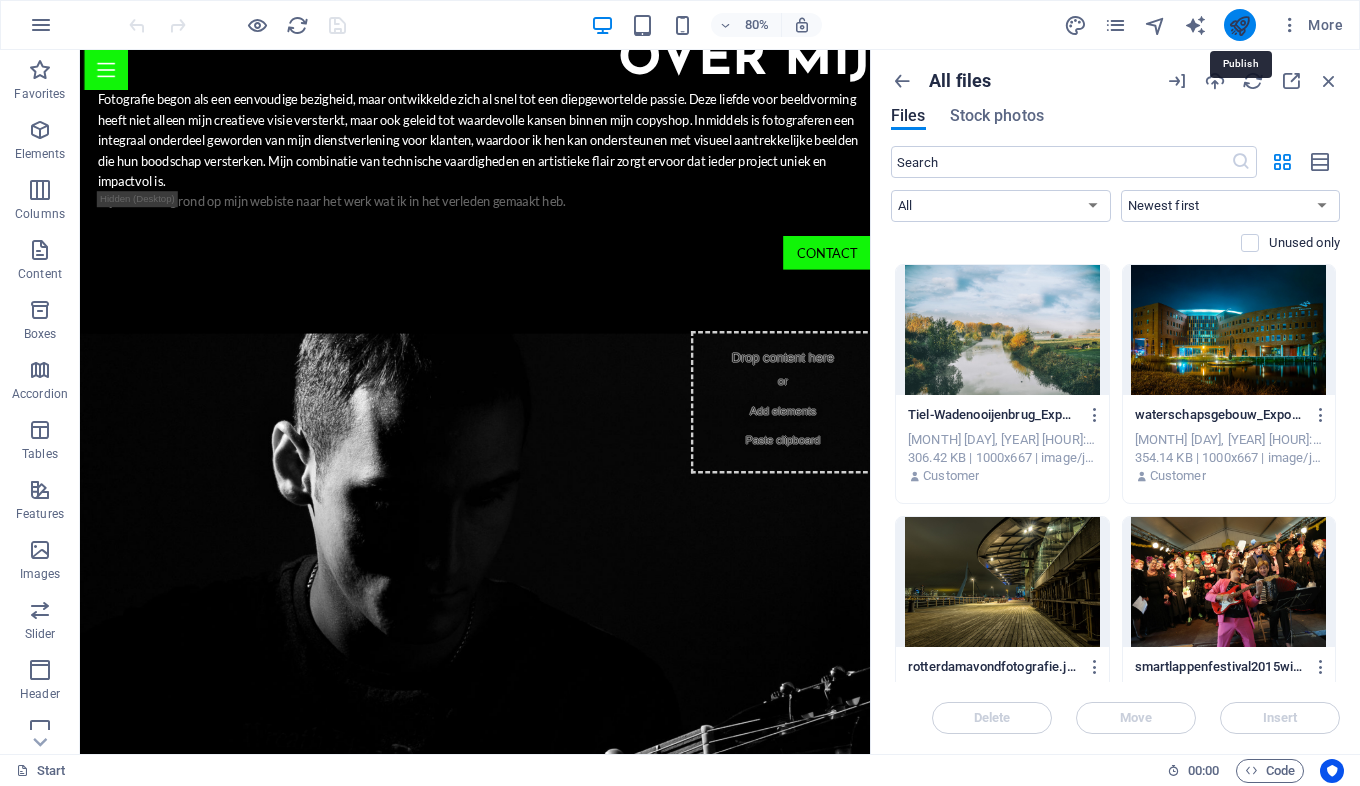 scroll, scrollTop: 1367, scrollLeft: 0, axis: vertical 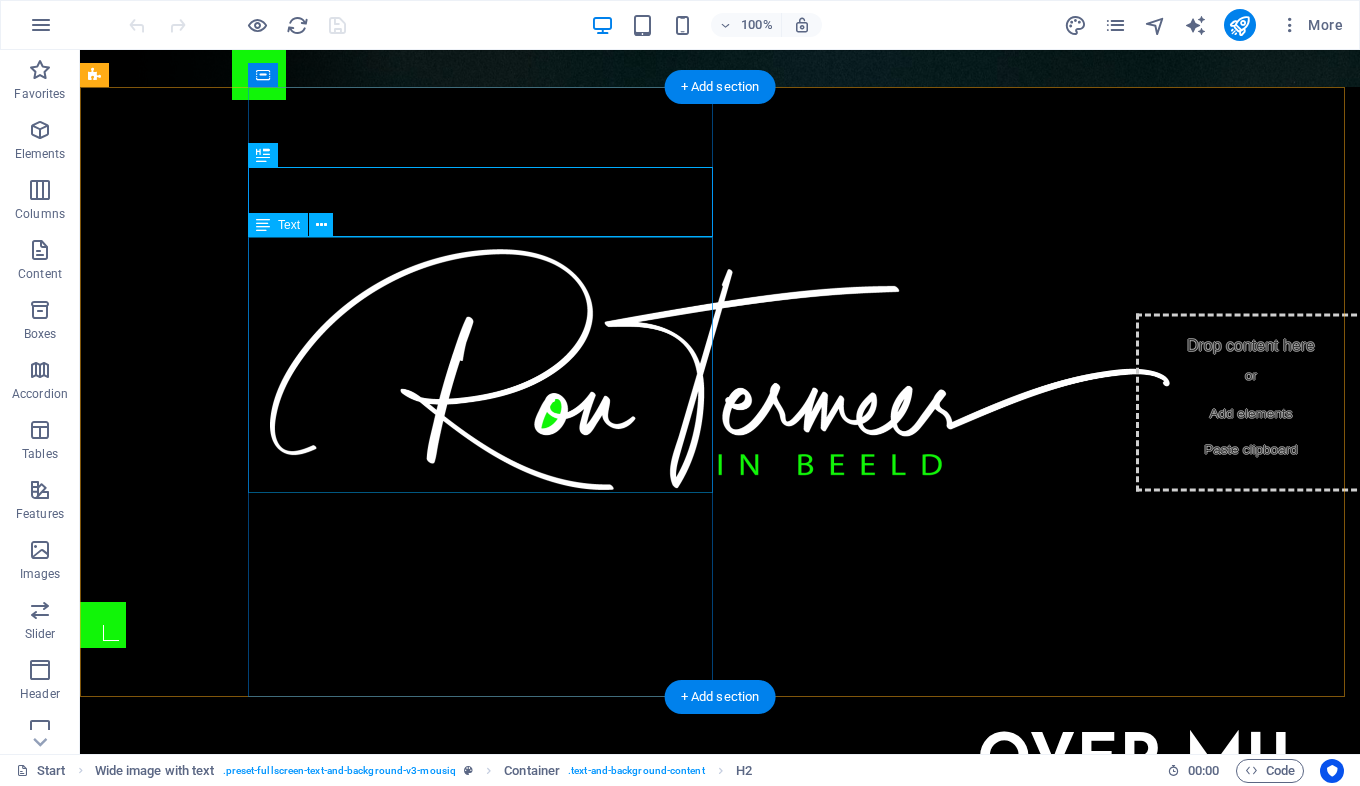 click on "Fotografie begon als een eenvoudige bezigheid, maar ontwikkelde zich al snel tot een diepgewortelde passie. Deze liefde voor beeldvorming heeft niet alleen mijn creatieve visie versterkt, maar ook geleid tot waardevolle kansen binnen mijn copyshop. Inmiddels is fotograferen een integraal onderdeel geworden van mijn dienstverlening voor klanten, waardoor ik hen kan ondersteunen met visueel aantrekkelijke beelden die hun boodschap versterken. Mijn combinatie van technische vaardigheden en artistieke flair zorgt ervoor dat ieder project uniek en impactvol is." at bounding box center (804, 849) 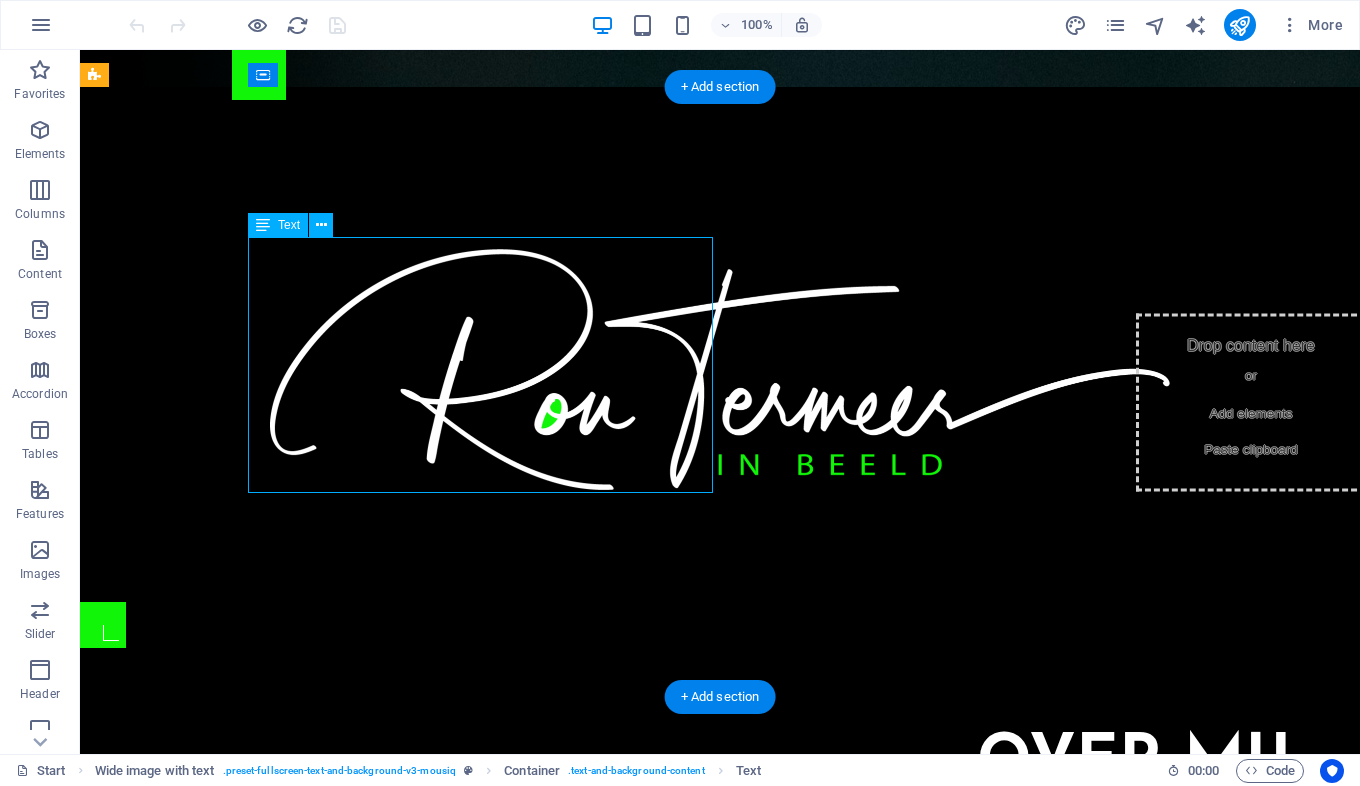 click on "Fotografie begon als een eenvoudige bezigheid, maar ontwikkelde zich al snel tot een diepgewortelde passie. Deze liefde voor beeldvorming heeft niet alleen mijn creatieve visie versterkt, maar ook geleid tot waardevolle kansen binnen mijn copyshop. Inmiddels is fotograferen een integraal onderdeel geworden van mijn dienstverlening voor klanten, waardoor ik hen kan ondersteunen met visueel aantrekkelijke beelden die hun boodschap versterken. Mijn combinatie van technische vaardigheden en artistieke flair zorgt ervoor dat ieder project uniek en impactvol is." at bounding box center [804, 849] 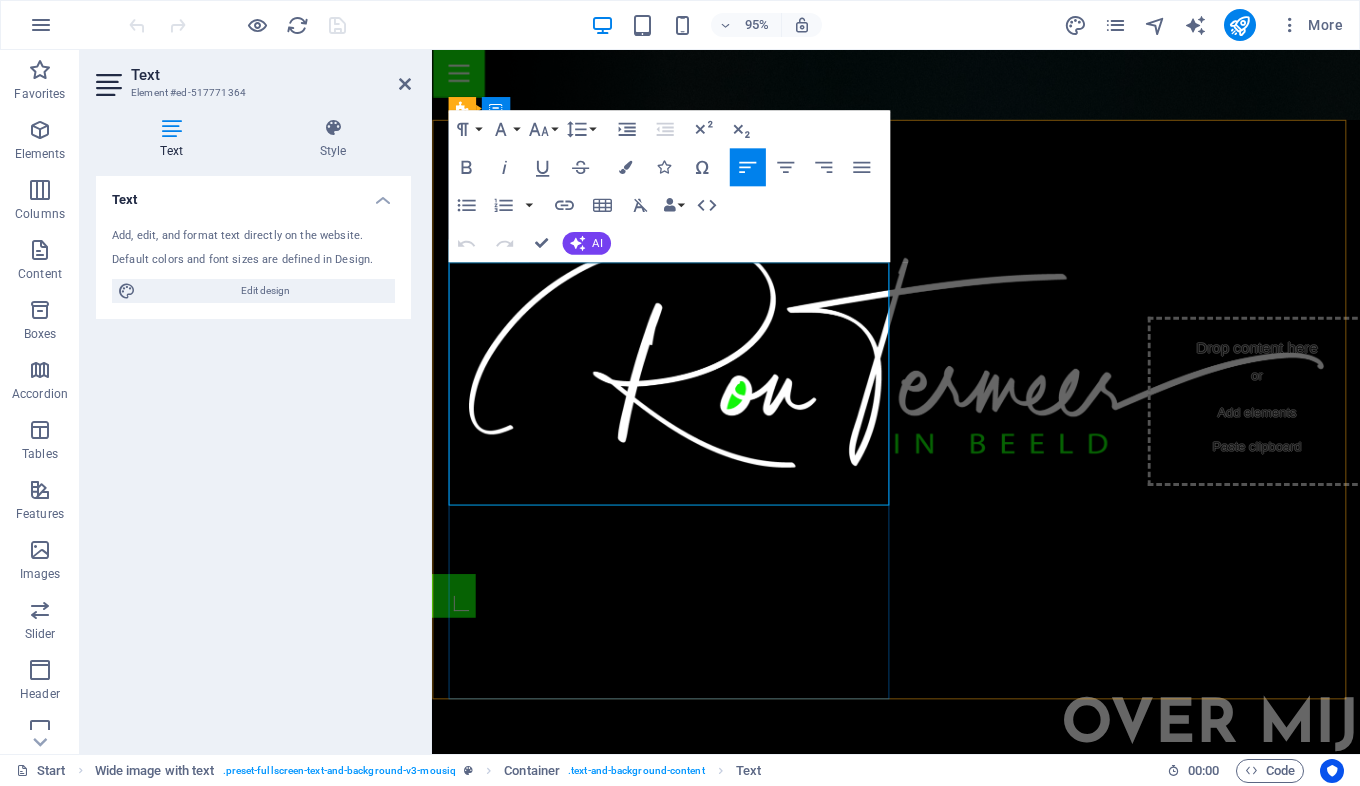 click on "Fotografie begon als een eenvoudige bezigheid, maar ontwikkelde zich al snel tot een diepgewortelde passie. Deze liefde voor beeldvorming heeft niet alleen mijn creatieve visie versterkt, maar ook geleid tot waardevolle kansen binnen mijn copyshop. Inmiddels is fotograferen een integraal onderdeel geworden van mijn dienstverlening voor klanten, waardoor ik hen kan ondersteunen met visueel aantrekkelijke beelden die hun boodschap versterken. Mijn combinatie van technische vaardigheden en artistieke flair zorgt ervoor dat ieder project uniek en impactvol is." at bounding box center (929, 862) 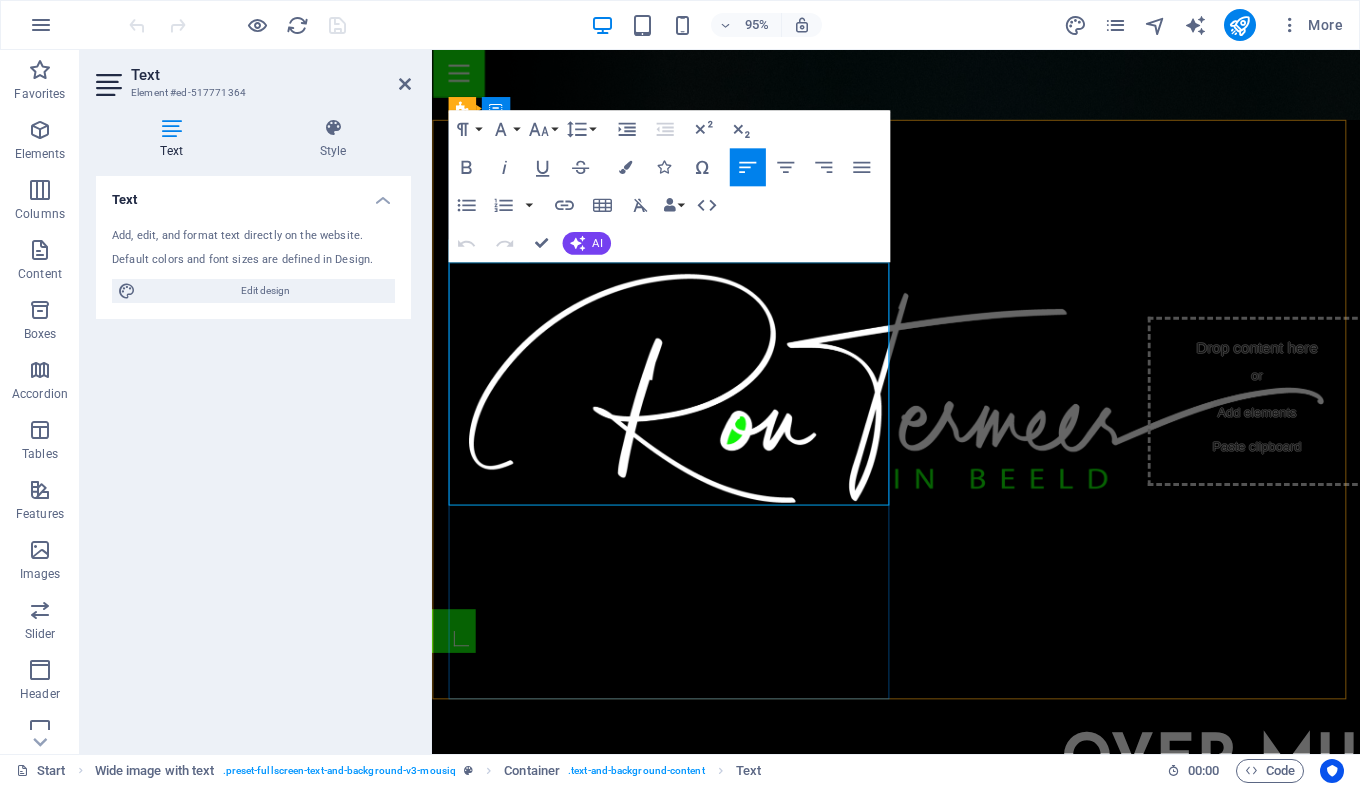 copy on "Fotografie begon als een eenvoudige bezigheid, maar ontwikkelde zich al snel tot een diepgewortelde passie. Deze liefde voor beeldvorming heeft niet alleen mijn creatieve visie versterkt, maar ook geleid tot waardevolle kansen binnen mijn copyshop. Inmiddels is fotograferen een integraal onderdeel geworden van mijn dienstverlening voor klanten, waardoor ik hen kan ondersteunen met visueel aantrekkelijke beelden die hun boodschap versterken. Mijn combinatie van technische vaardigheden en artistieke flair zorgt ervoor dat ieder project uniek en impactvol is." 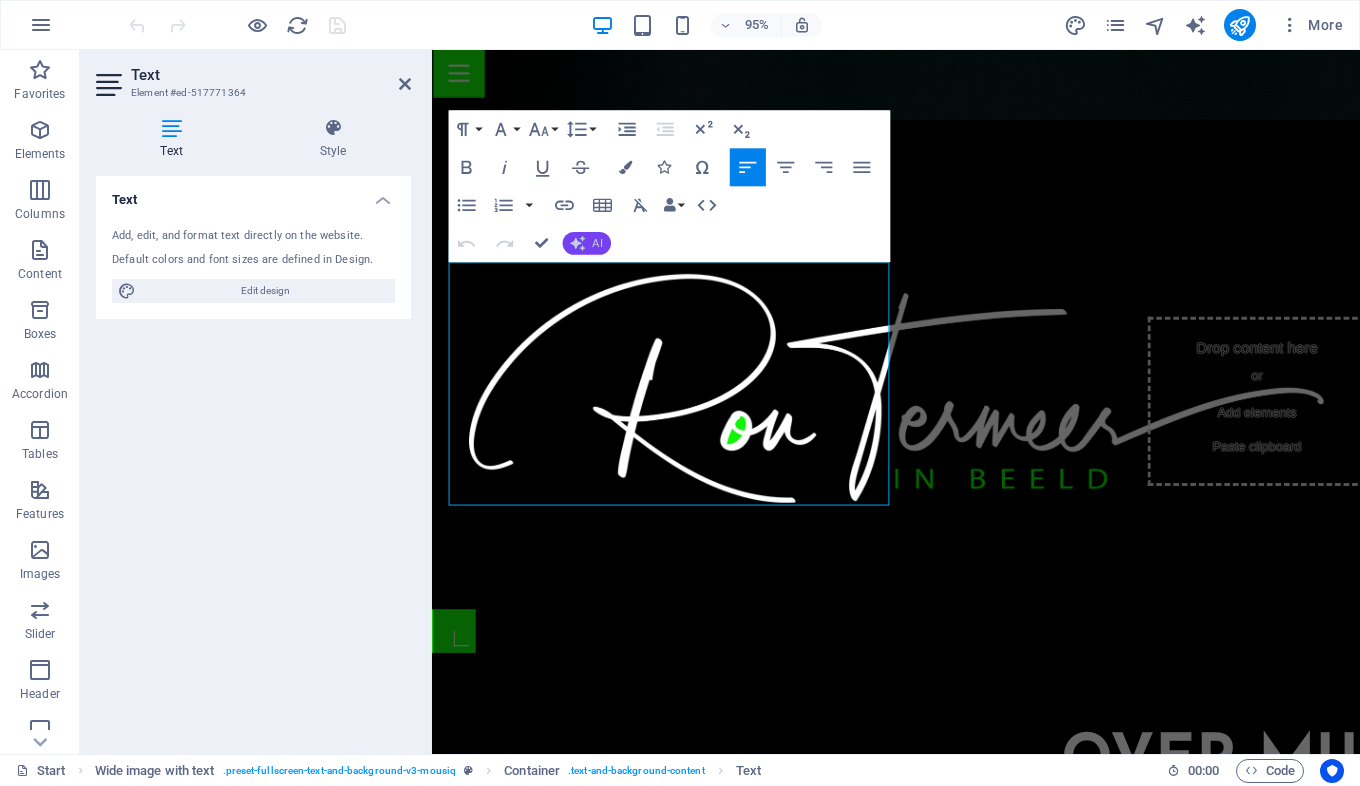 click 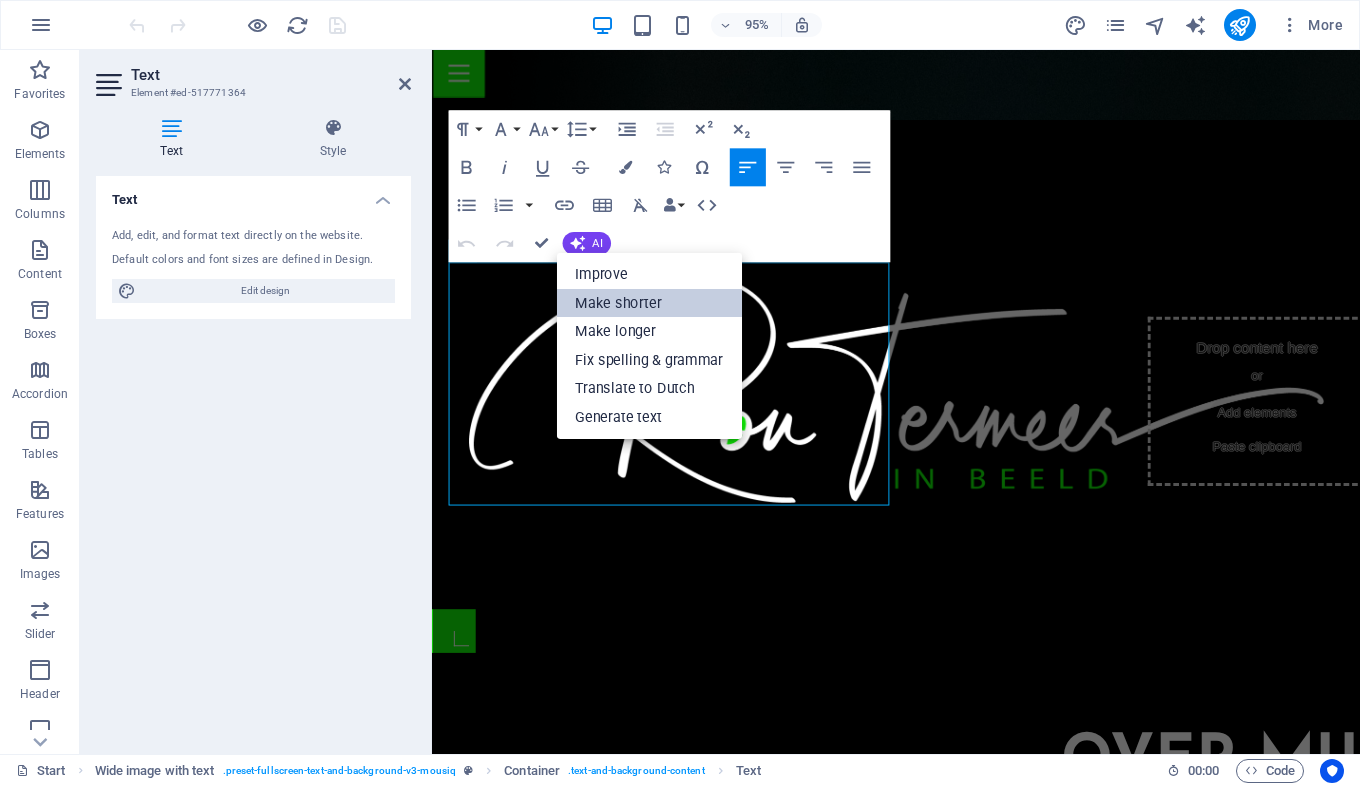 click on "Make shorter" at bounding box center (648, 303) 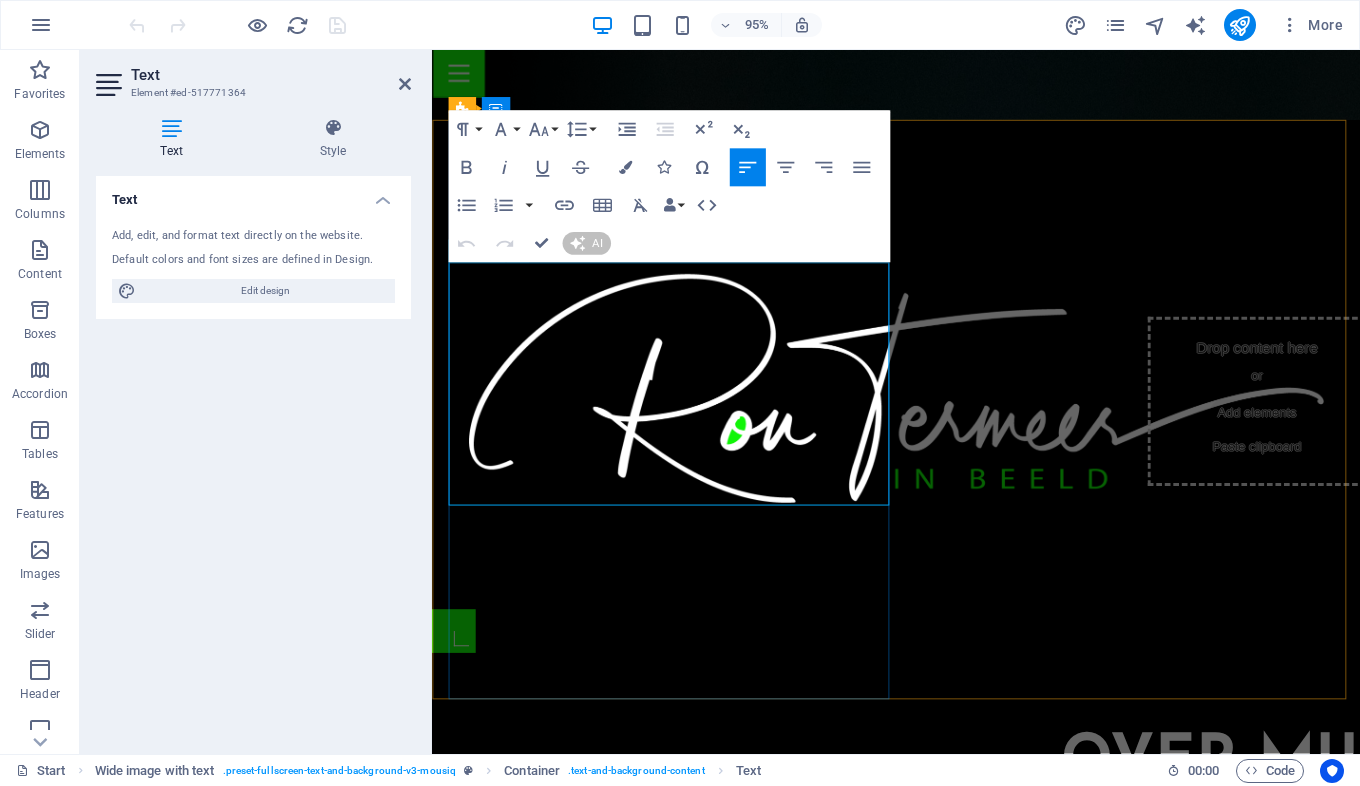 type 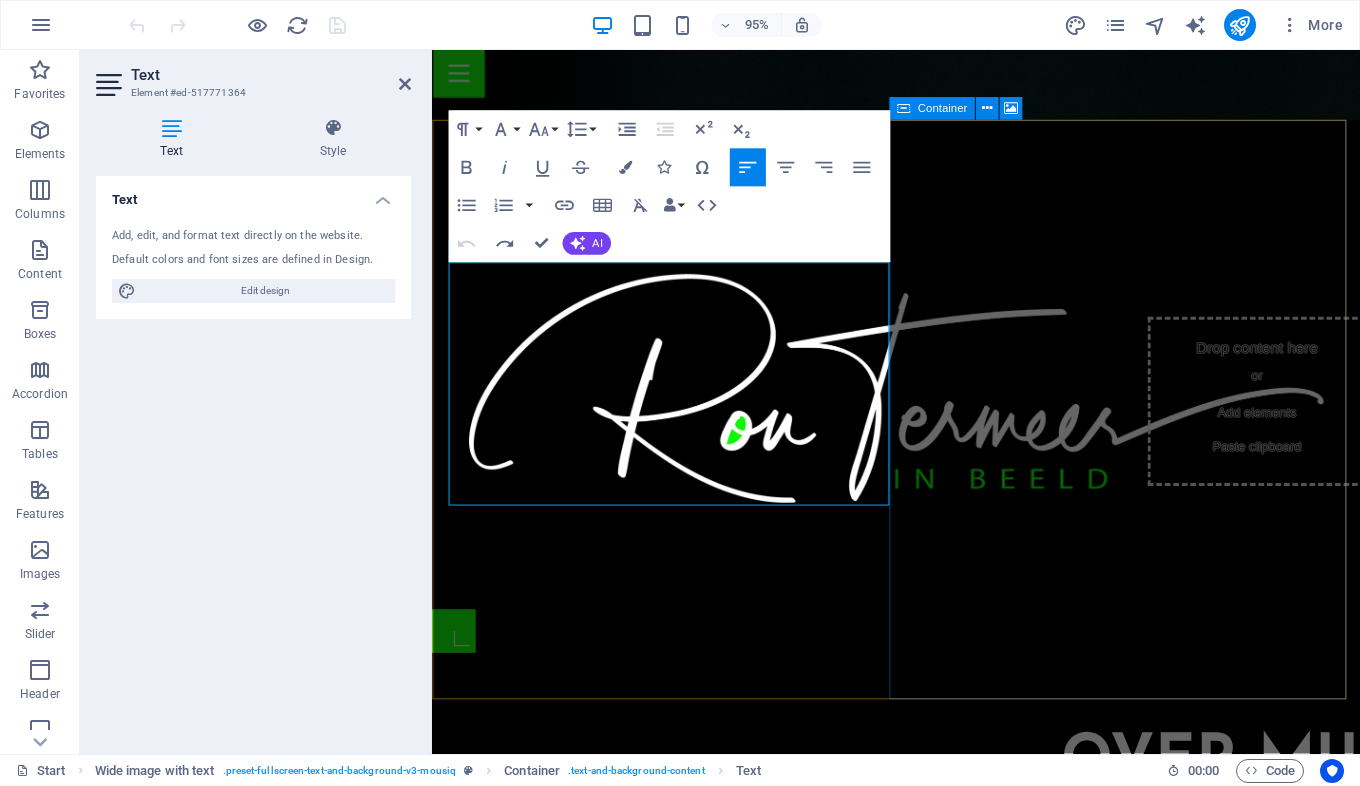 click on "Drop content here or  Add elements  Paste clipboard" at bounding box center (920, 1517) 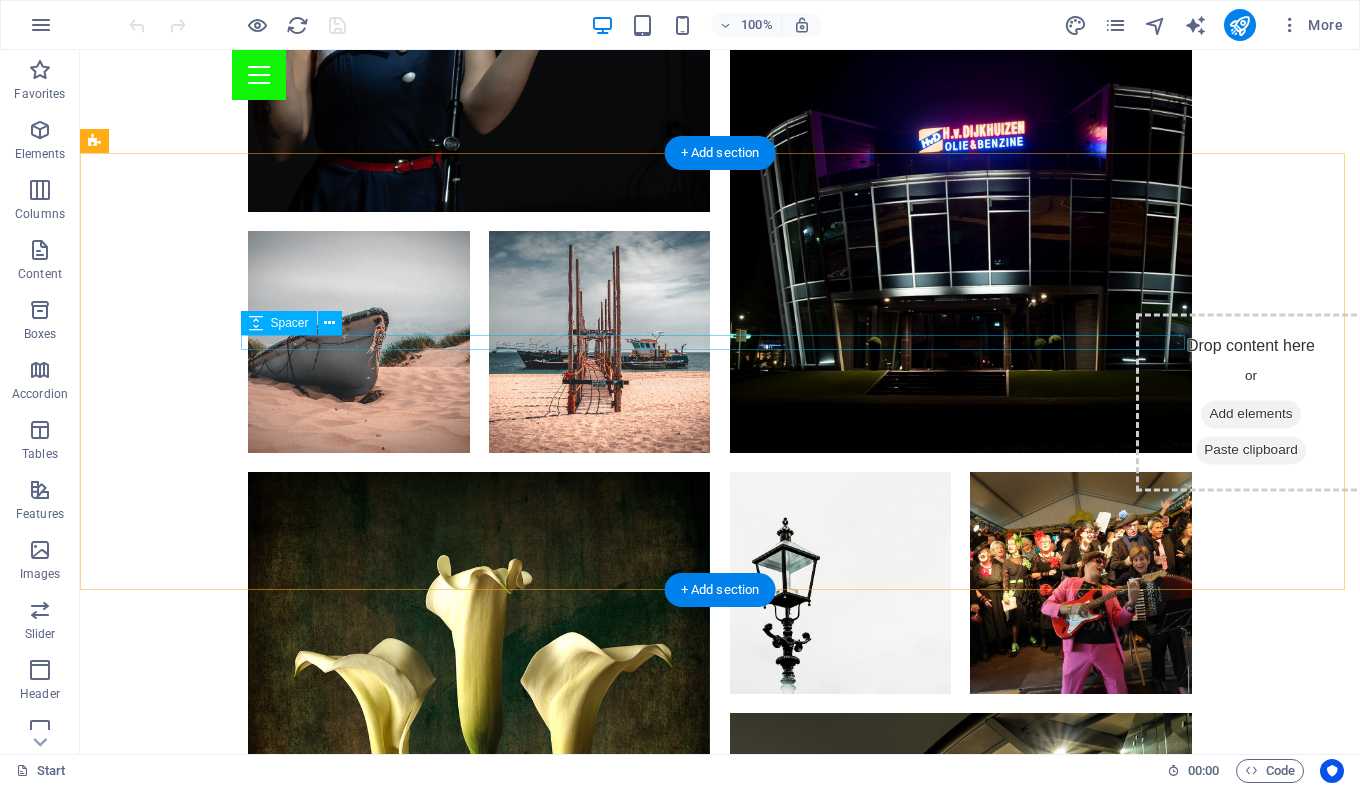 scroll, scrollTop: 2922, scrollLeft: 0, axis: vertical 